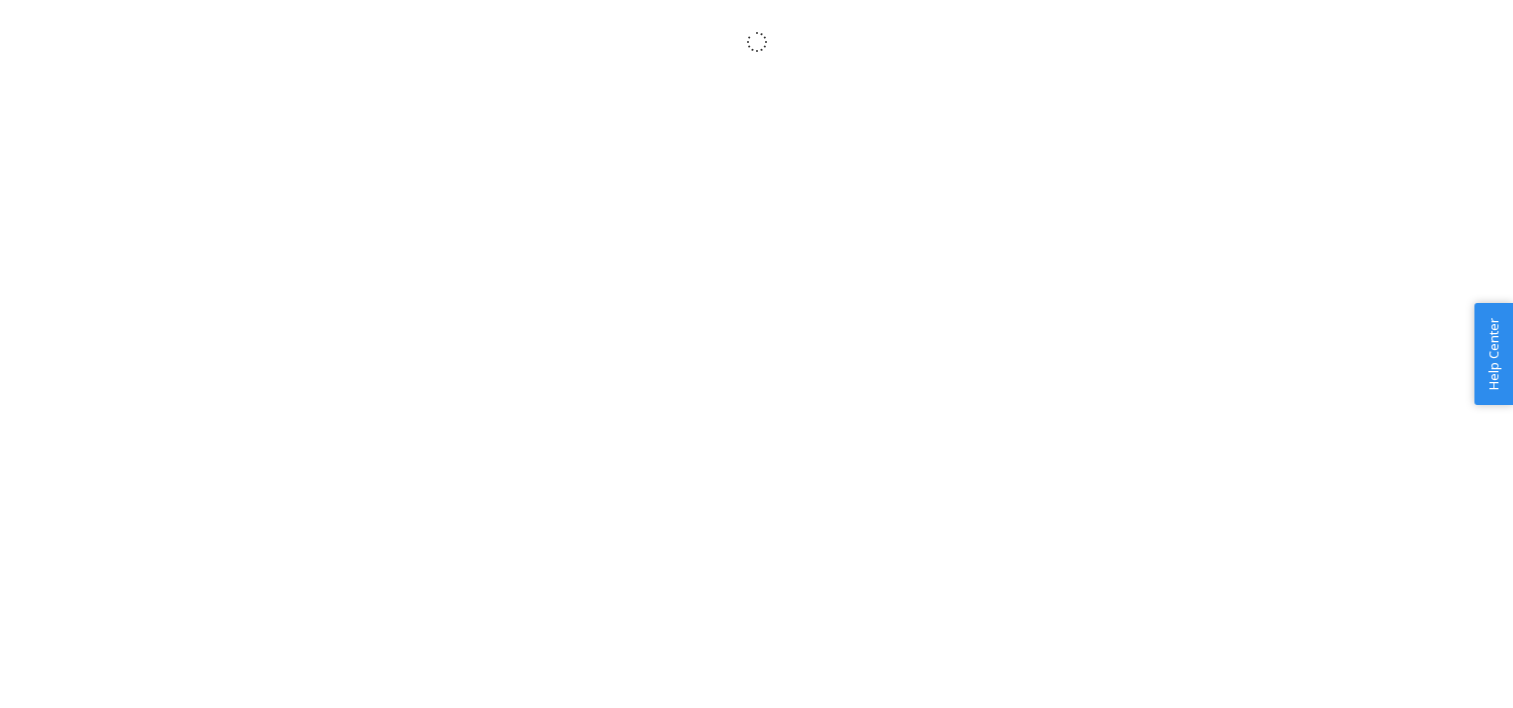 scroll, scrollTop: 0, scrollLeft: 0, axis: both 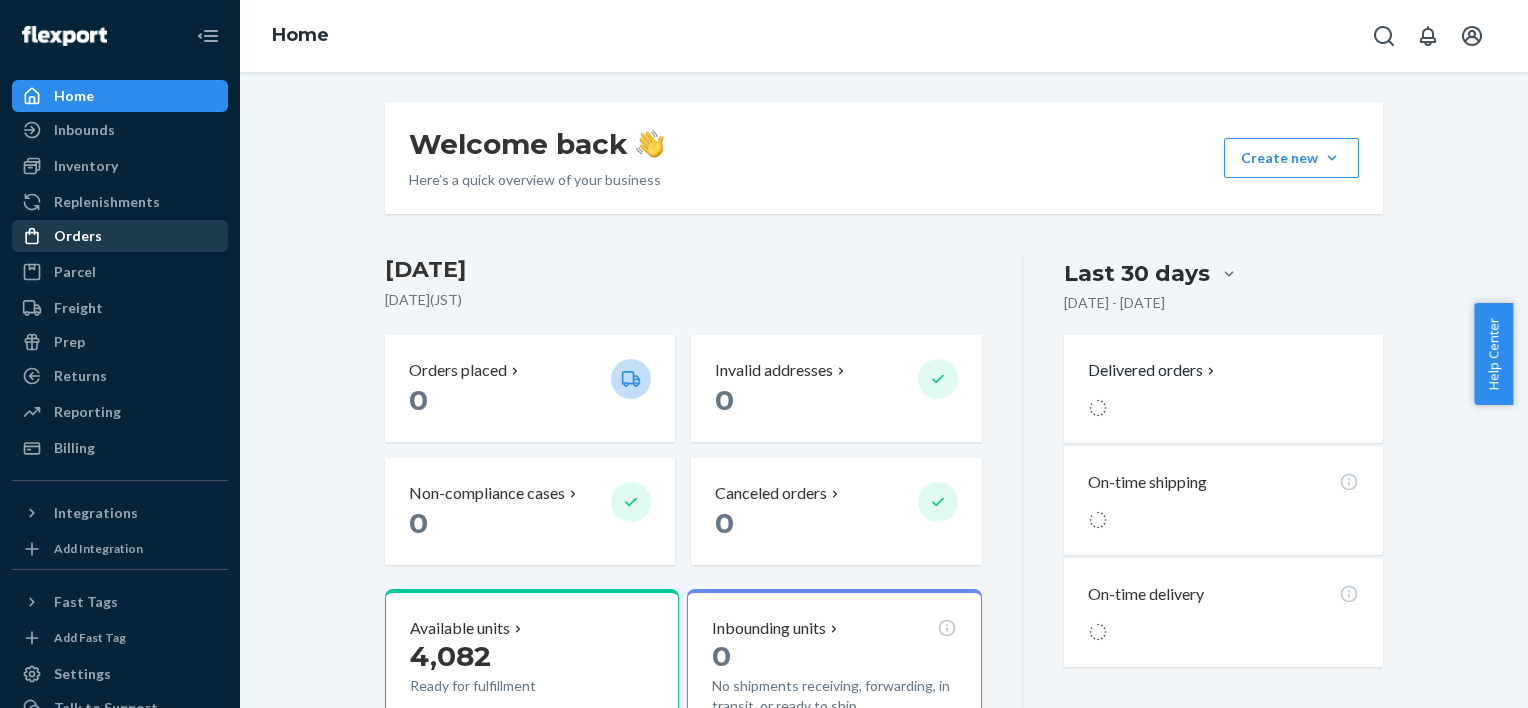 click on "Orders" at bounding box center (78, 236) 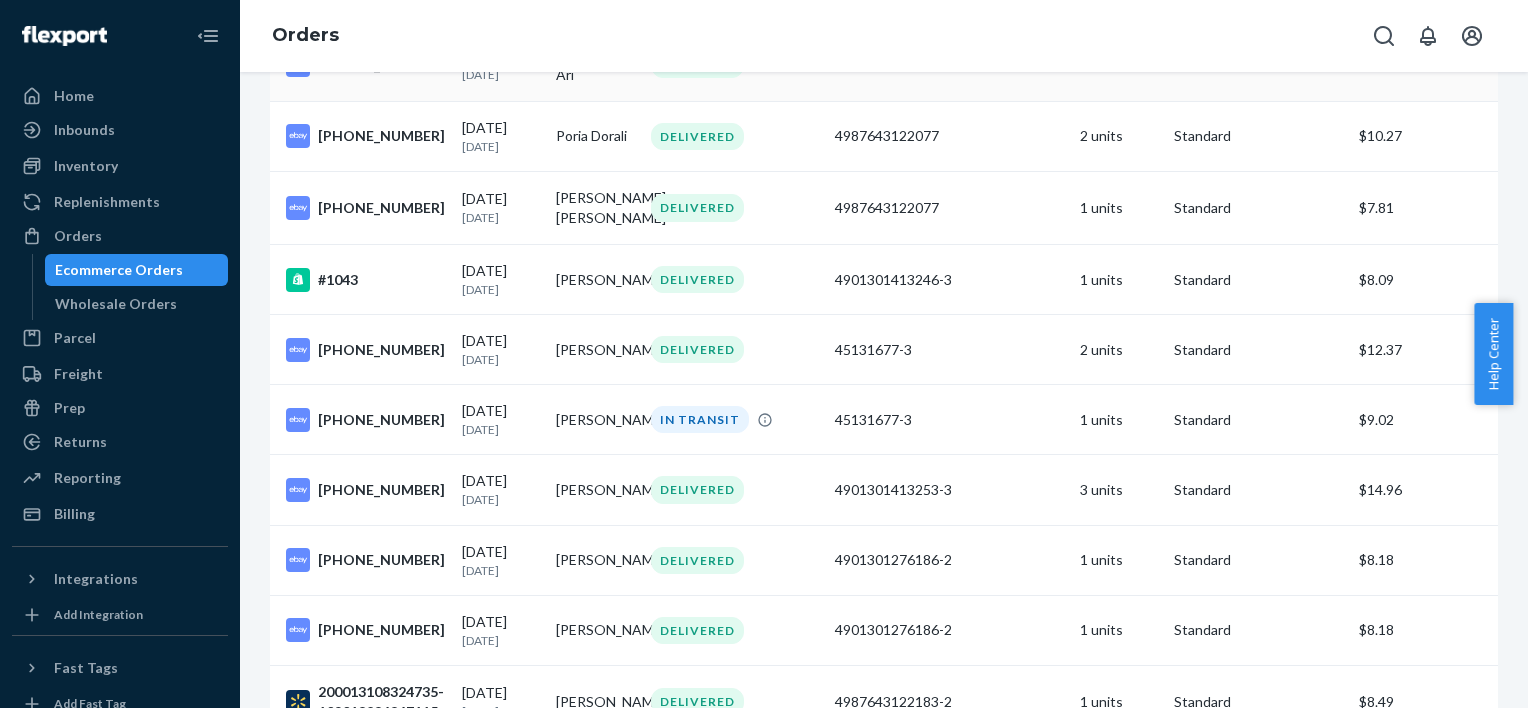 scroll, scrollTop: 2600, scrollLeft: 0, axis: vertical 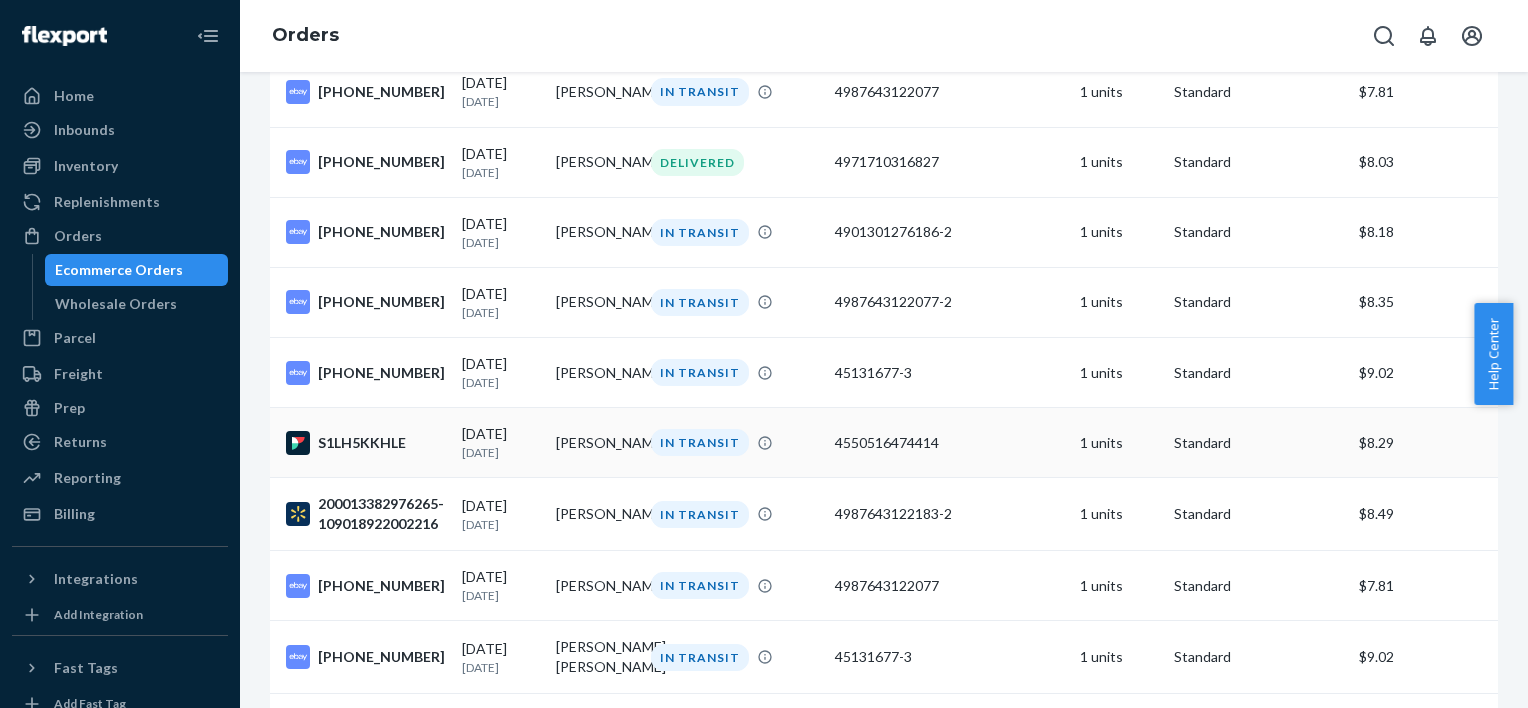 click on "S1LH5KKHLE" at bounding box center [366, 443] 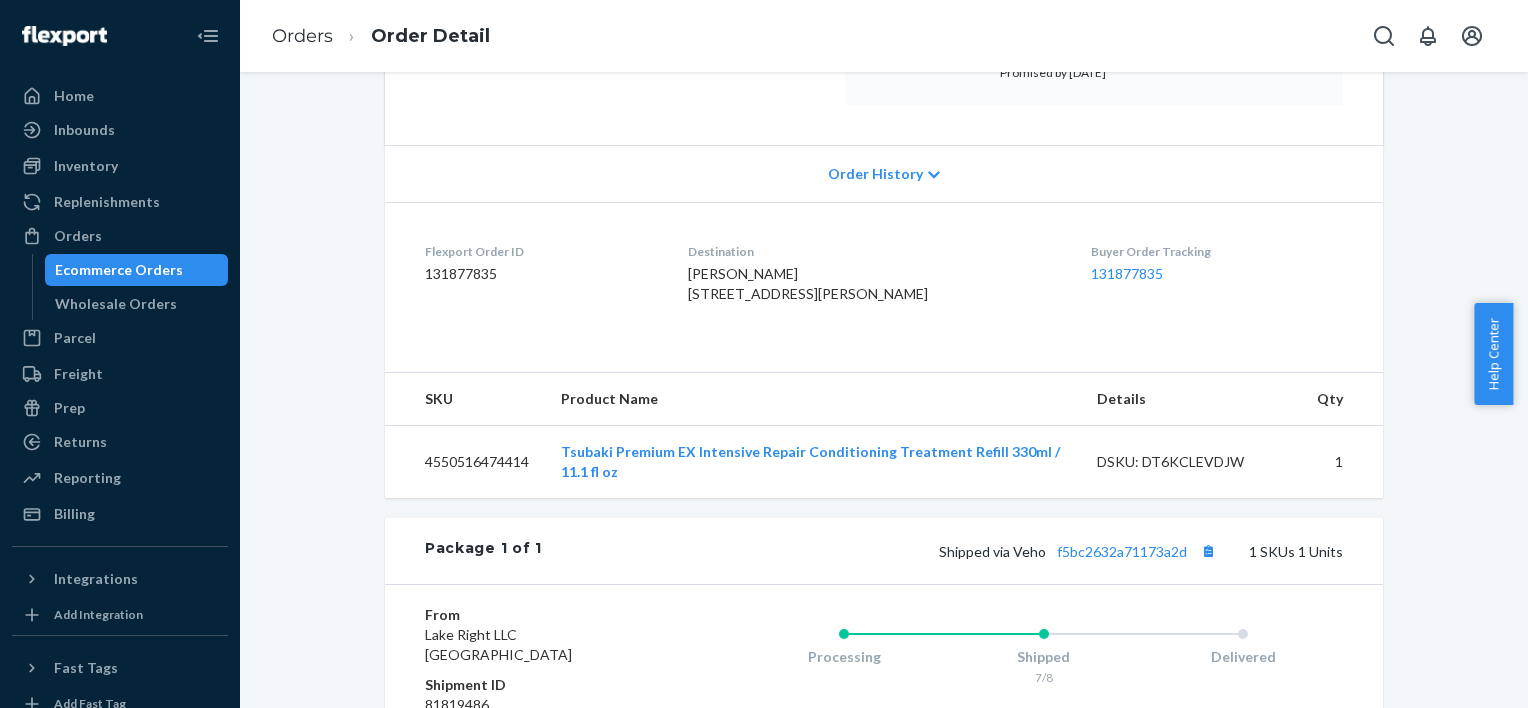 scroll, scrollTop: 356, scrollLeft: 0, axis: vertical 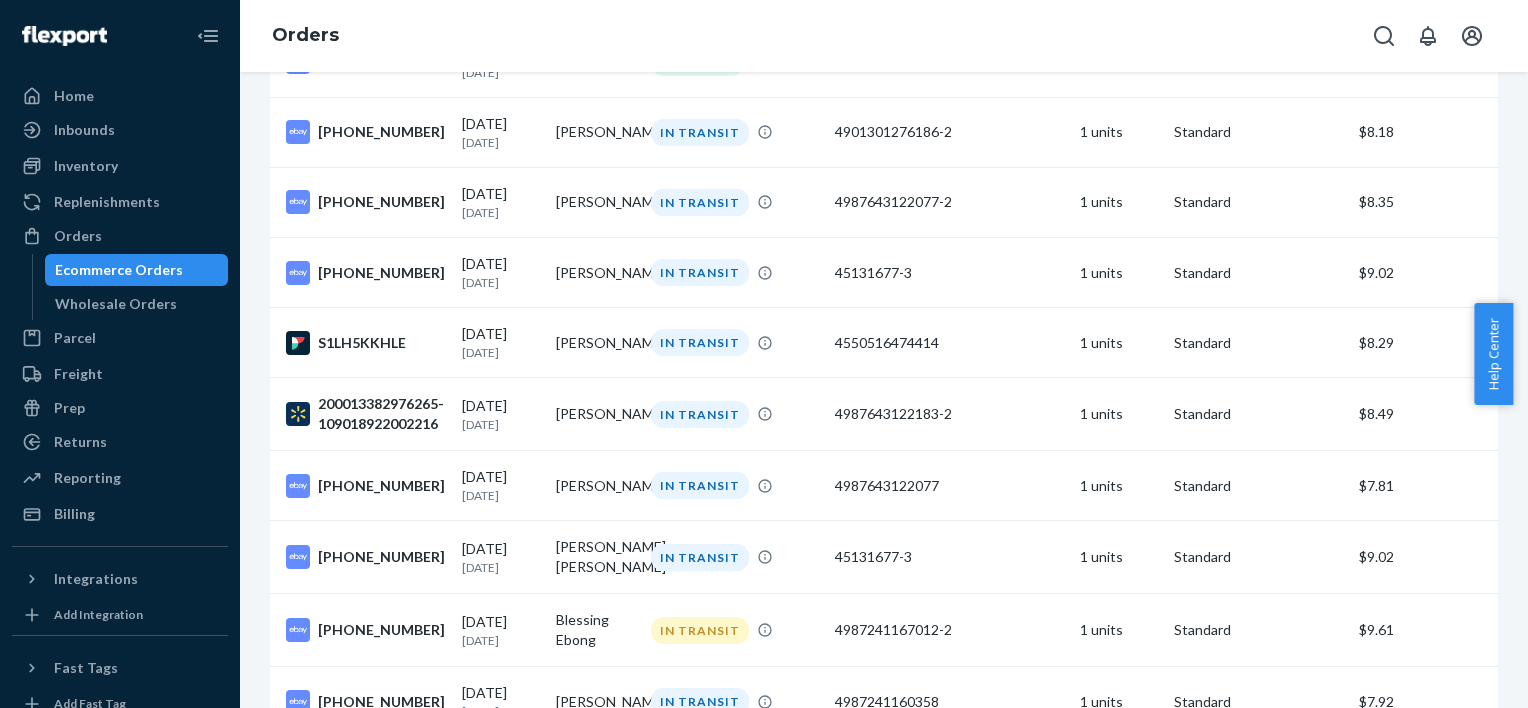 click at bounding box center [64, 36] 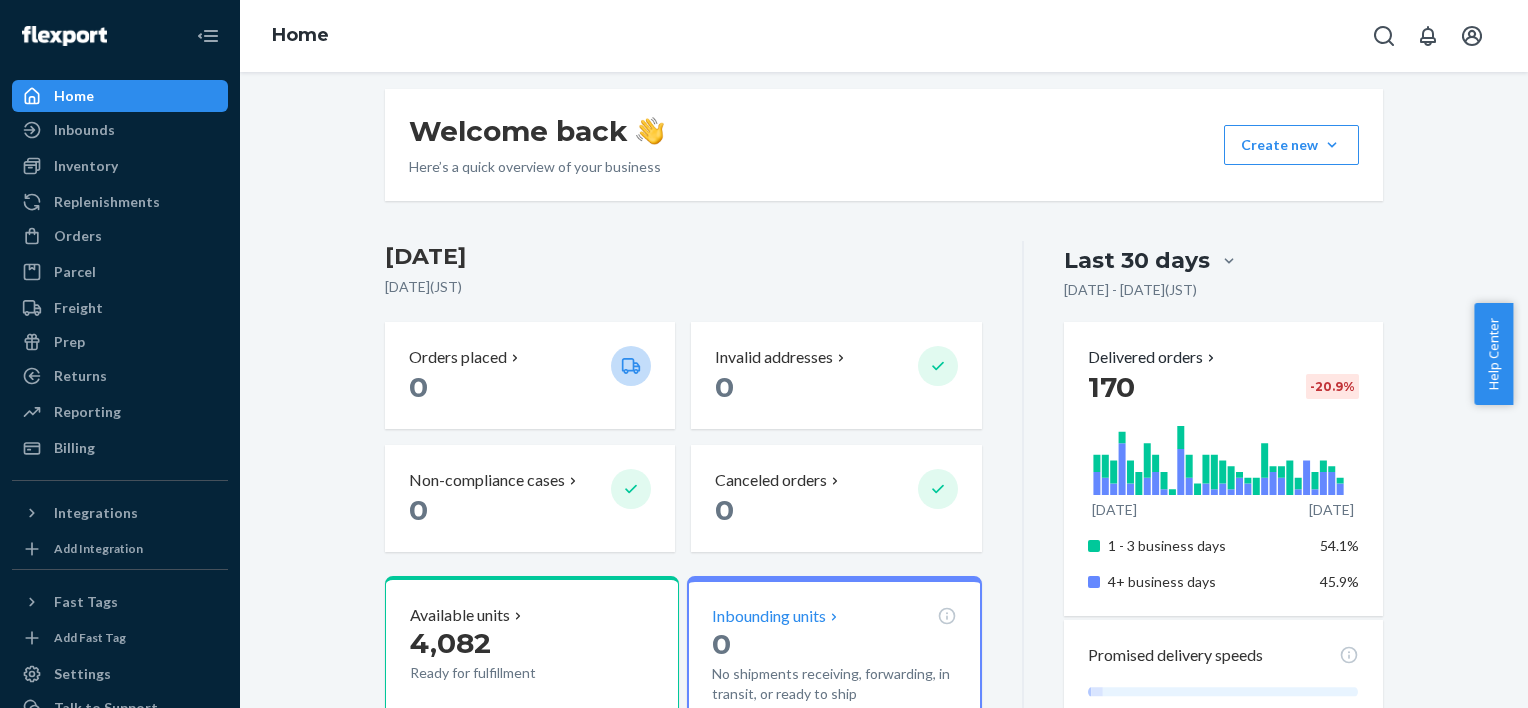 scroll, scrollTop: 0, scrollLeft: 0, axis: both 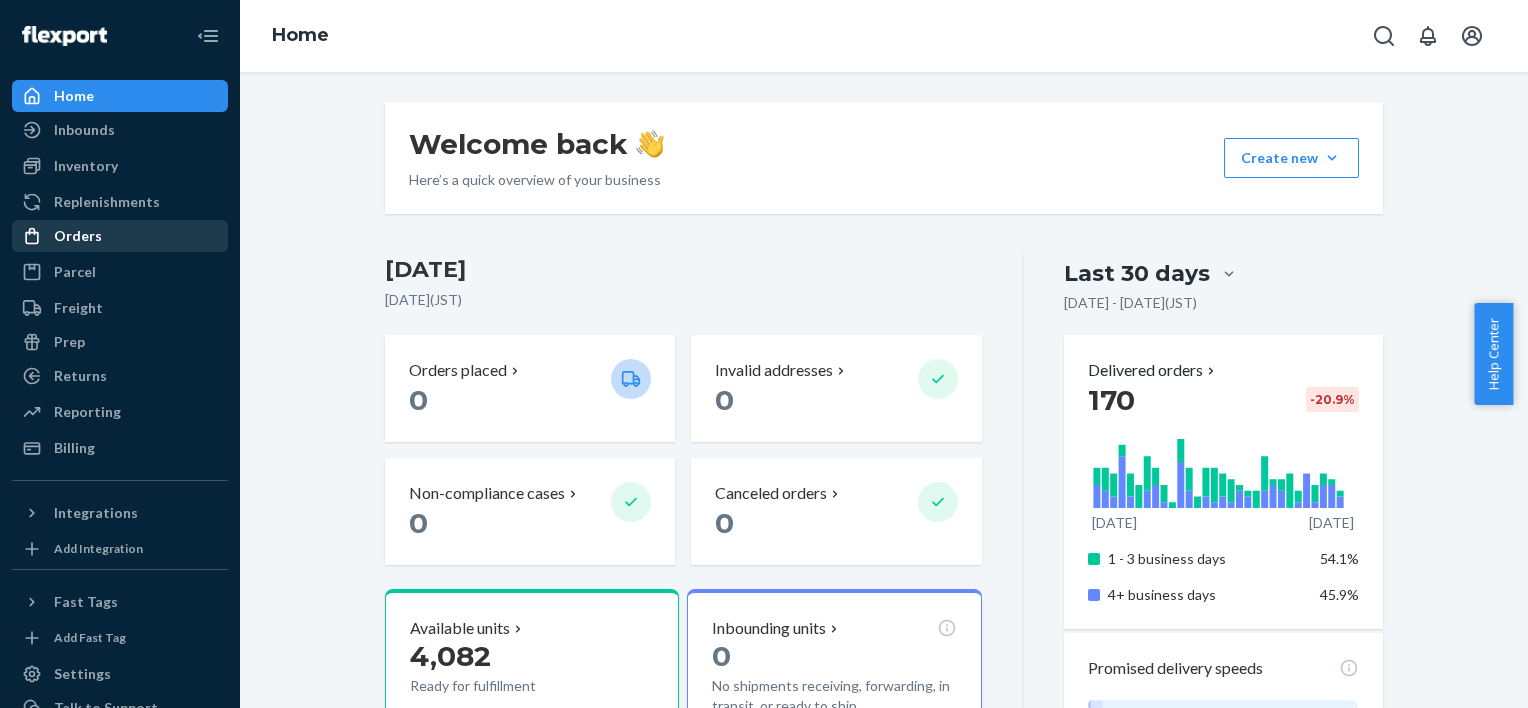 click on "Orders" at bounding box center (120, 236) 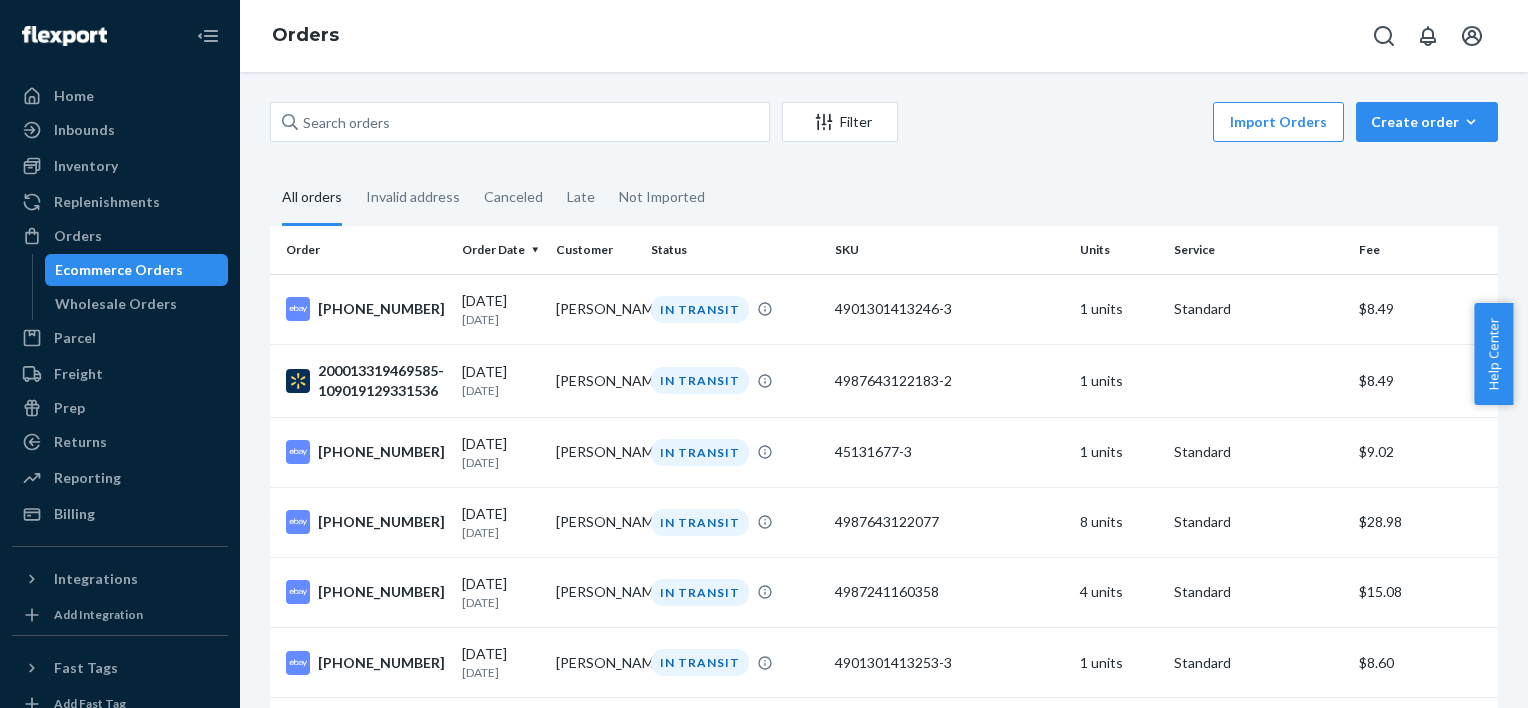 scroll, scrollTop: 172, scrollLeft: 0, axis: vertical 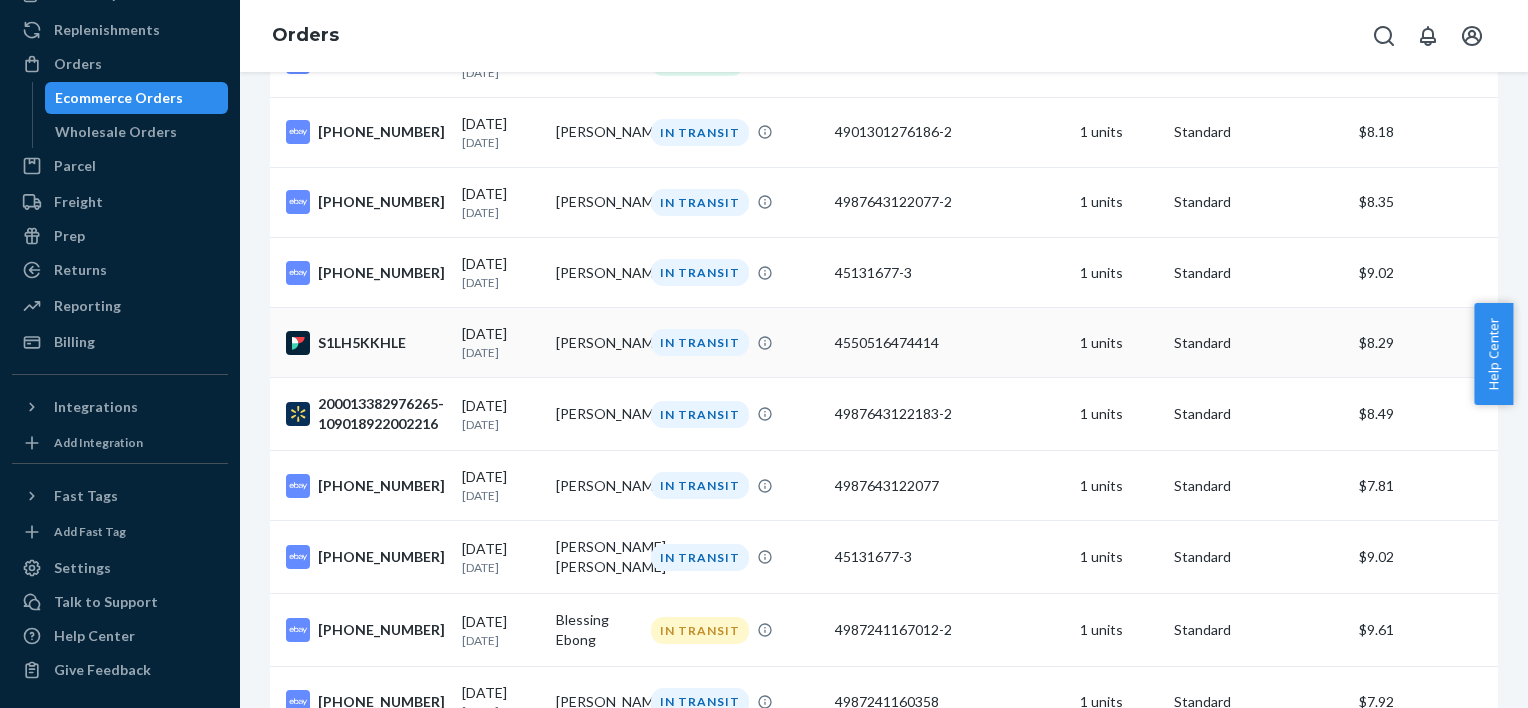 click on "S1LH5KKHLE" at bounding box center (366, 343) 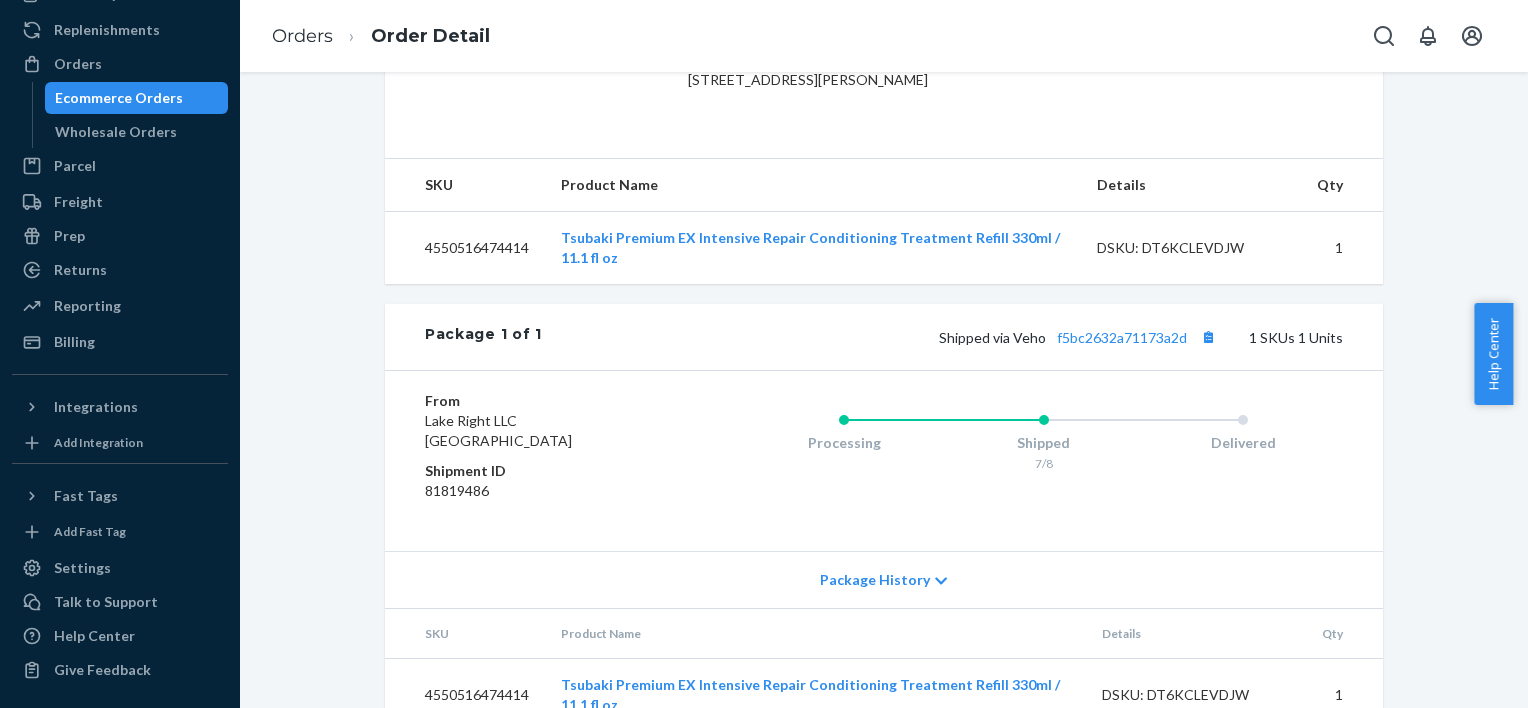 scroll, scrollTop: 656, scrollLeft: 0, axis: vertical 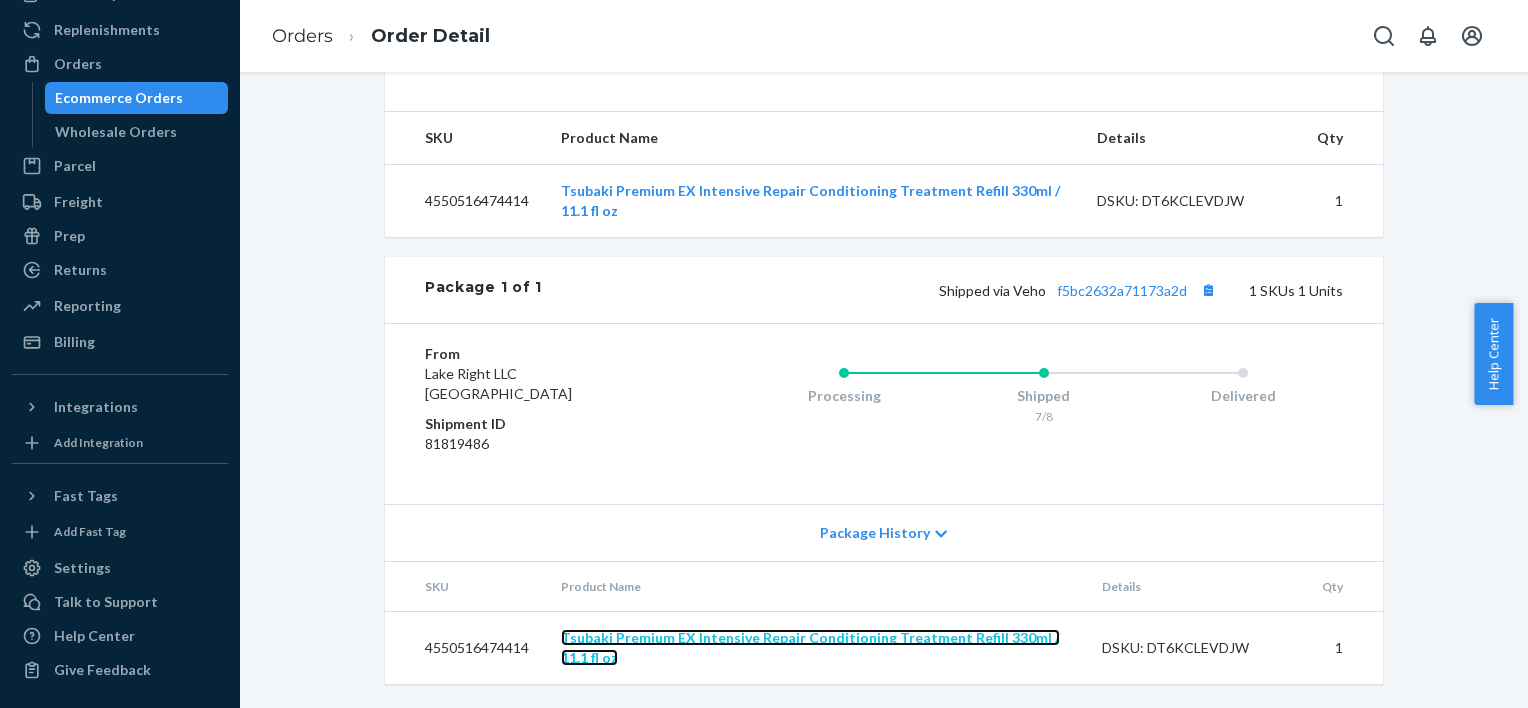 click on "Tsubaki Premium EX Intensive Repair Conditioning Treatment Refill 330ml / 11.1 fl oz" at bounding box center (810, 647) 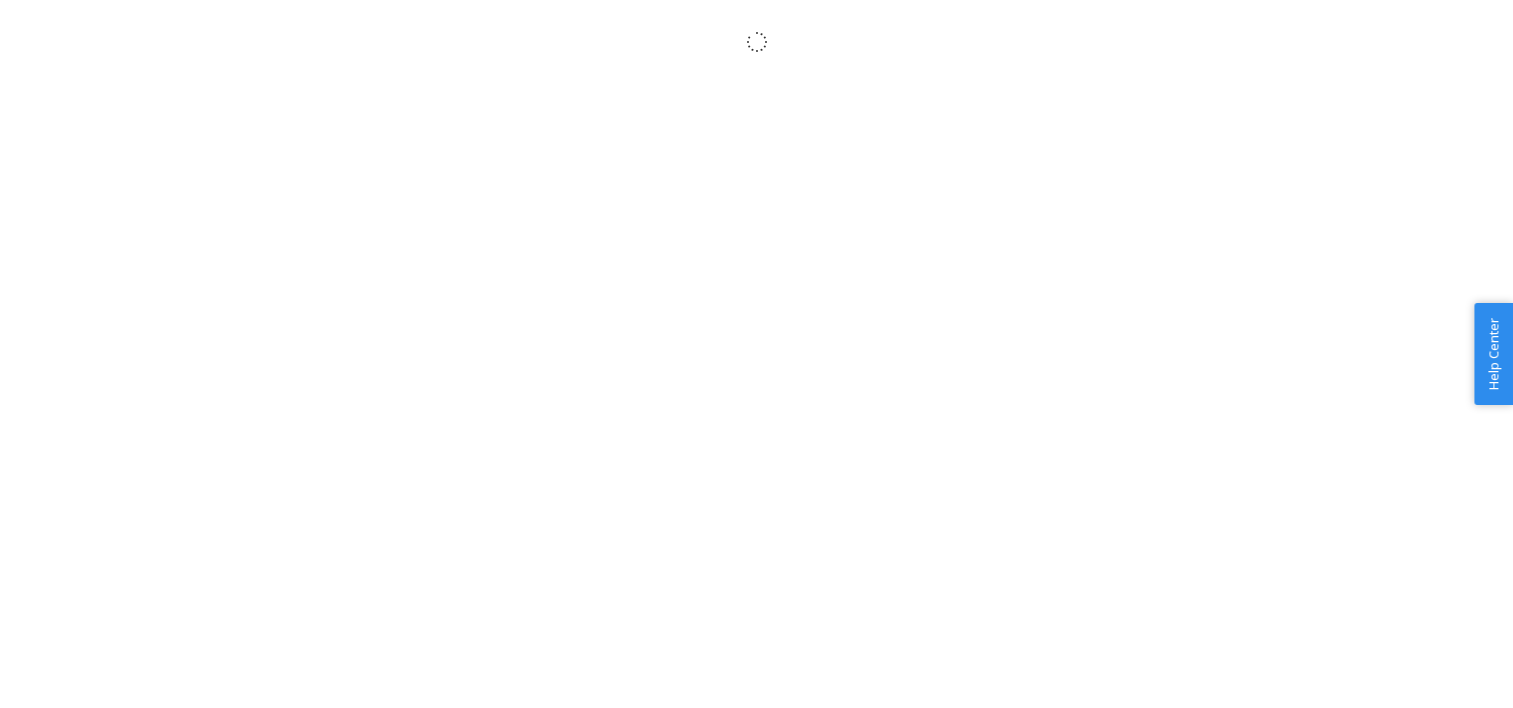 scroll, scrollTop: 0, scrollLeft: 0, axis: both 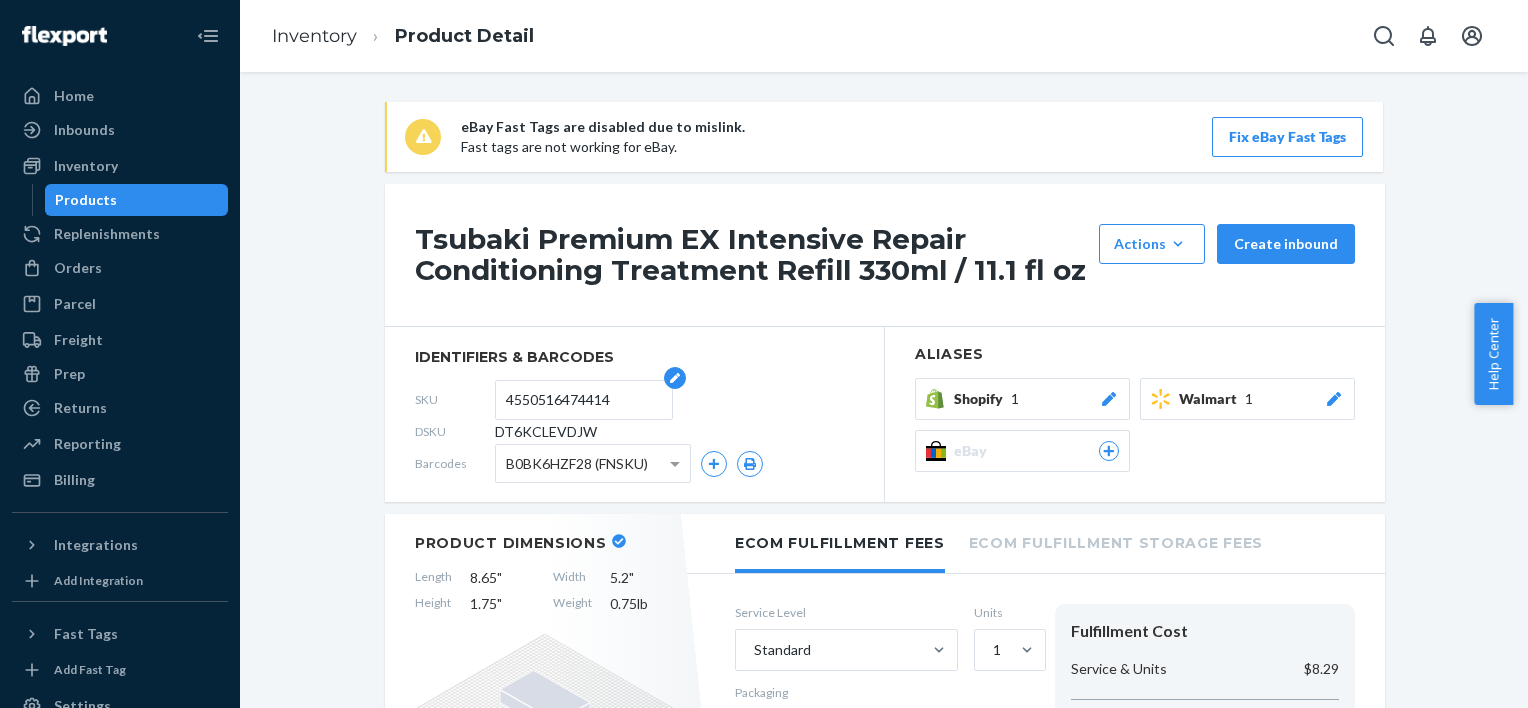 click on "4550516474414" at bounding box center [584, 400] 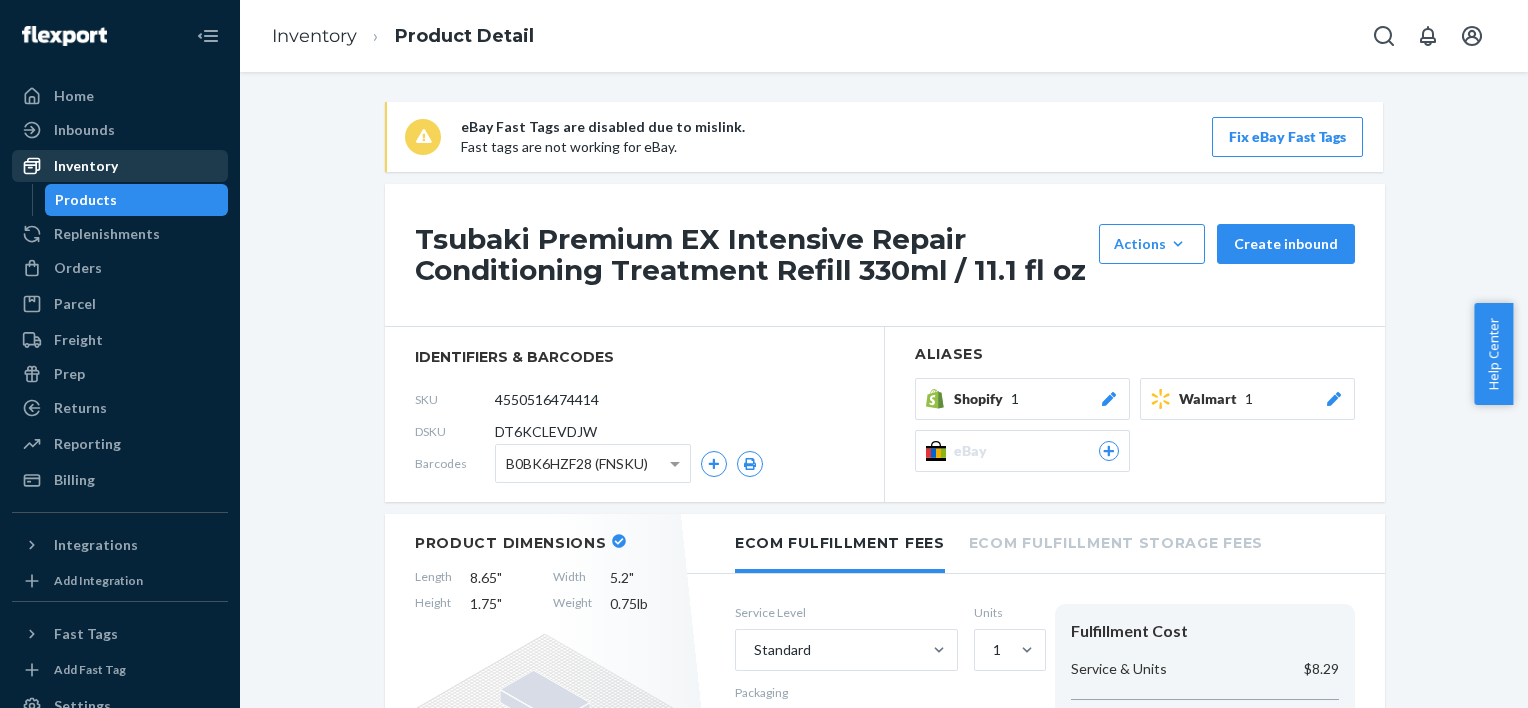 click on "Inventory" at bounding box center (86, 166) 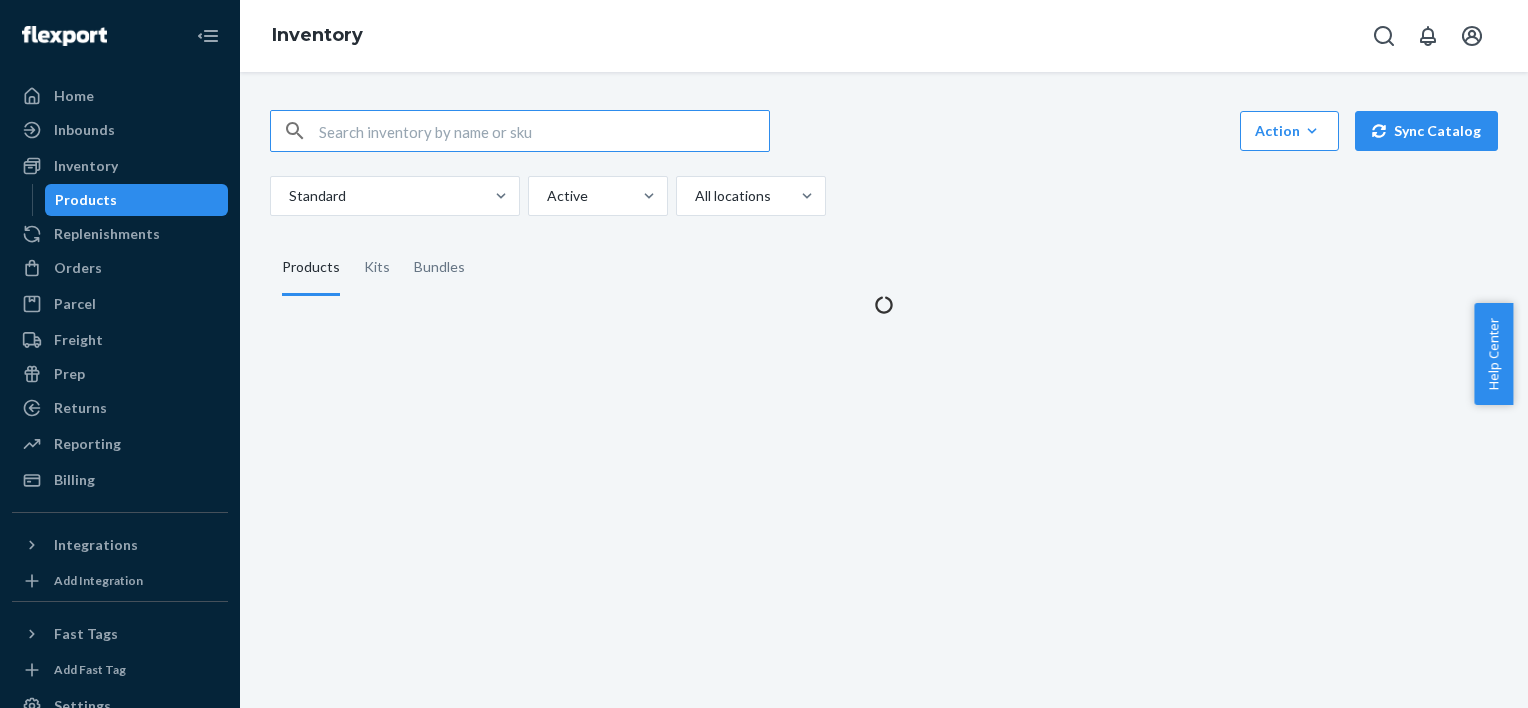 click at bounding box center (544, 131) 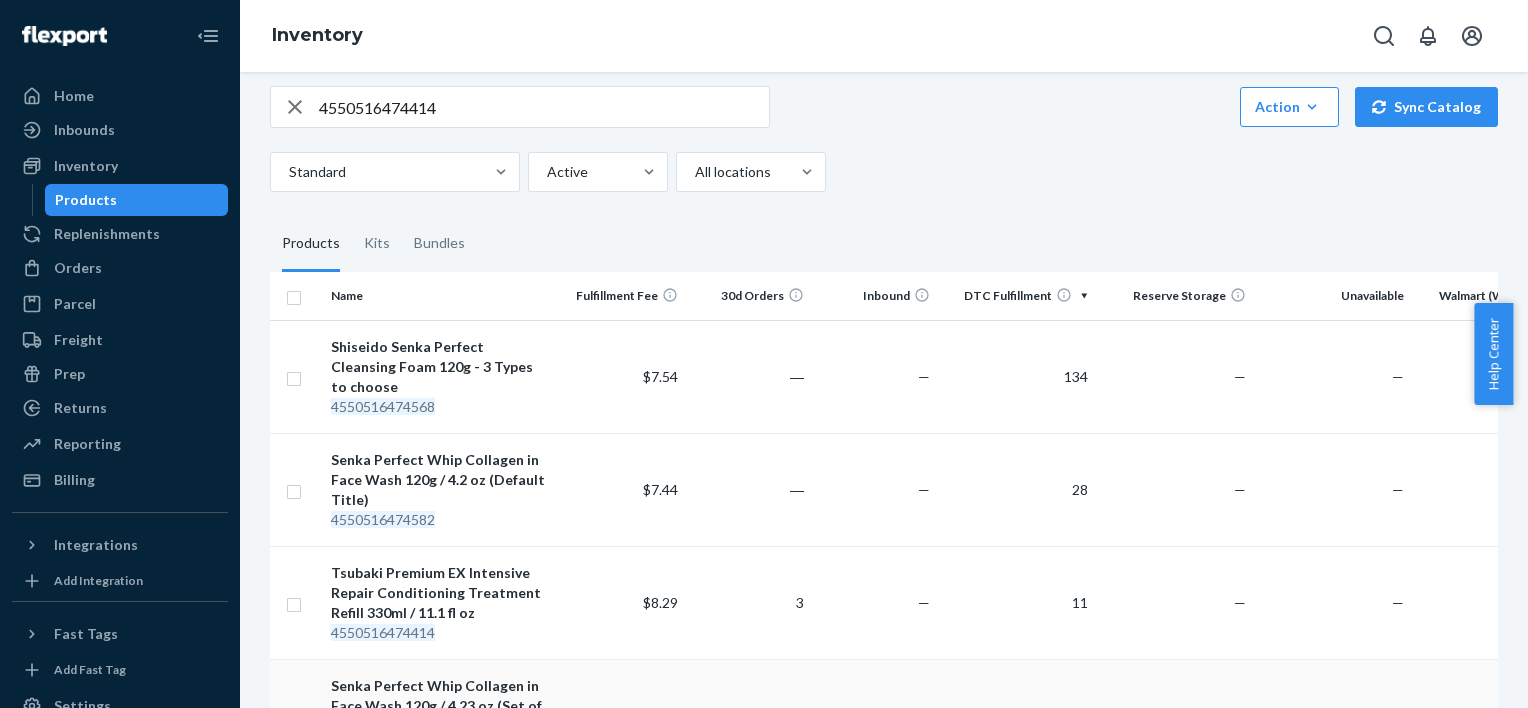 scroll, scrollTop: 0, scrollLeft: 0, axis: both 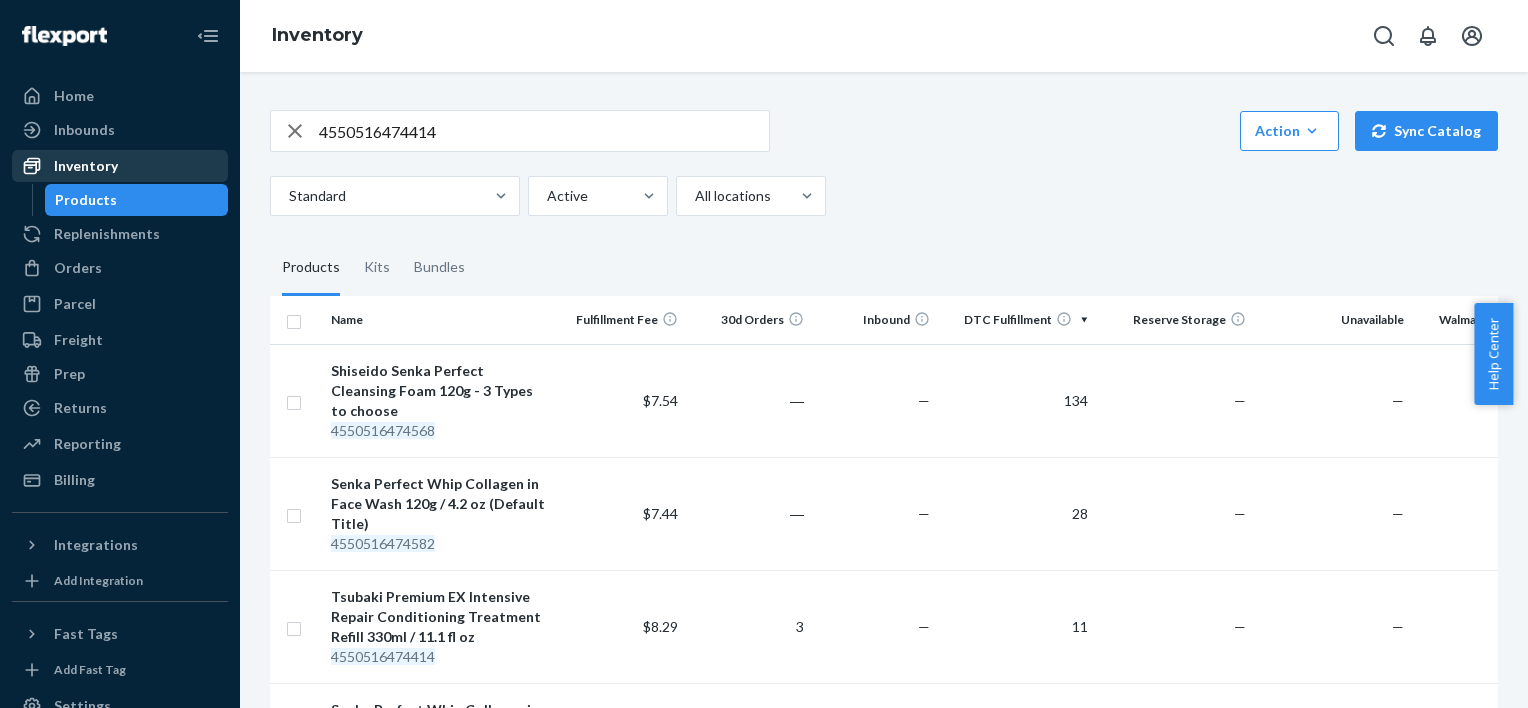 click on "Inventory" at bounding box center (120, 166) 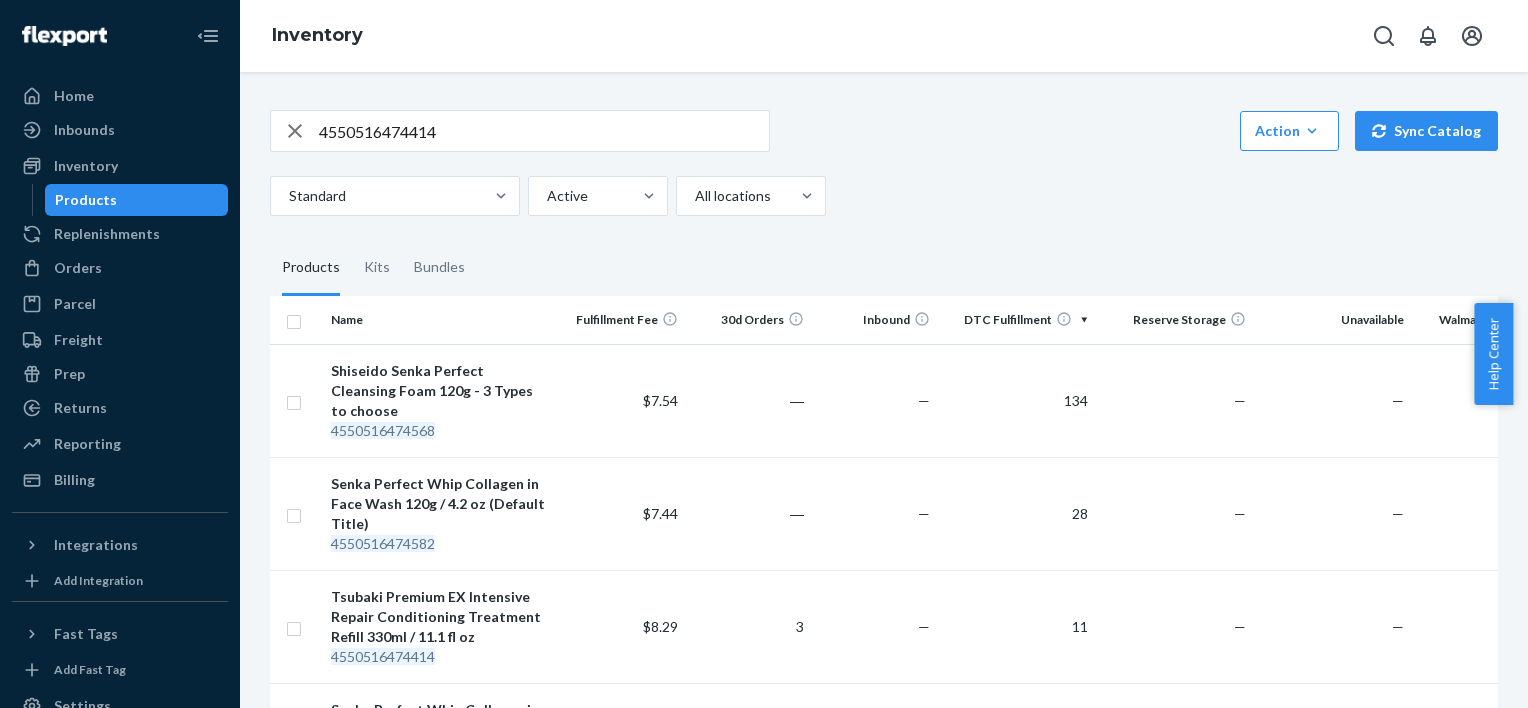 click on "4550516474414" at bounding box center (544, 131) 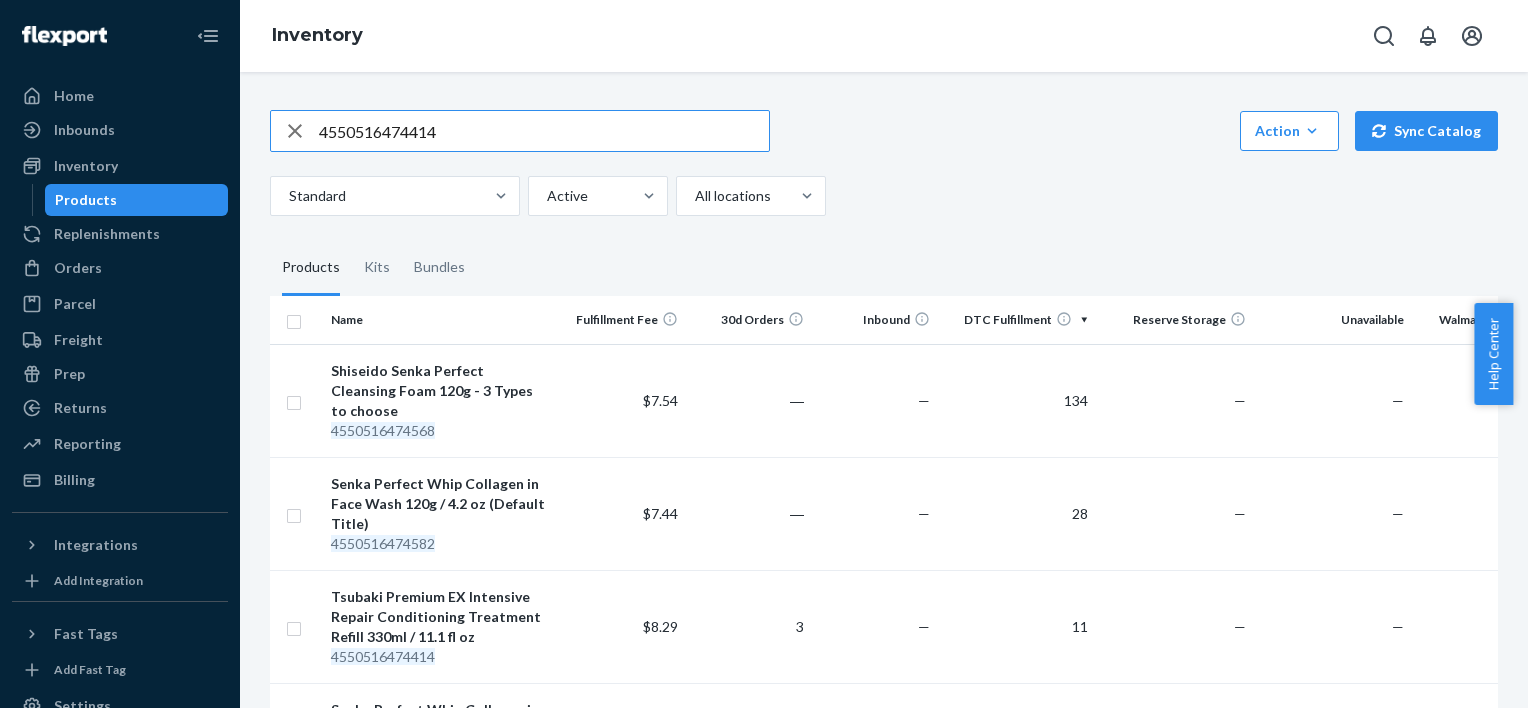click on "4550516474414" at bounding box center [544, 131] 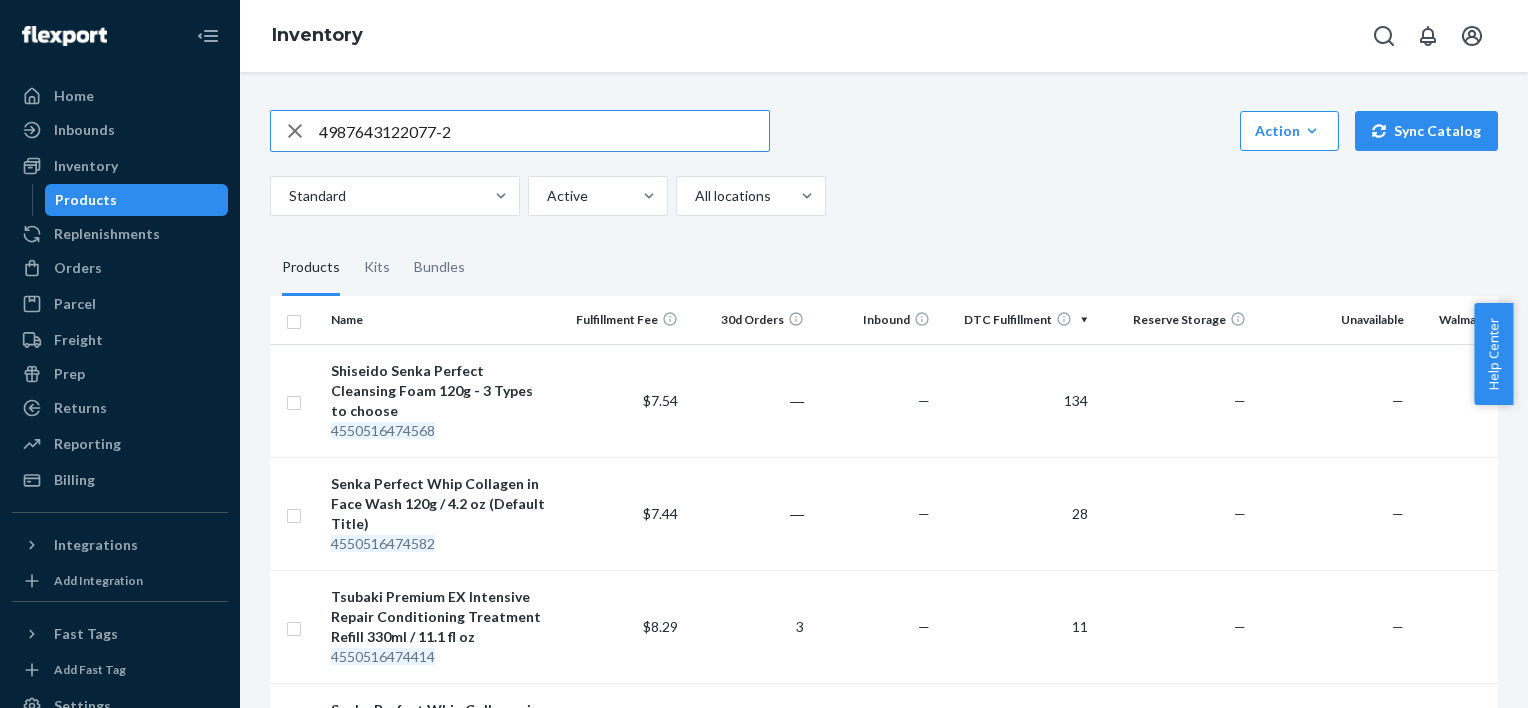 type on "4987643122077-2" 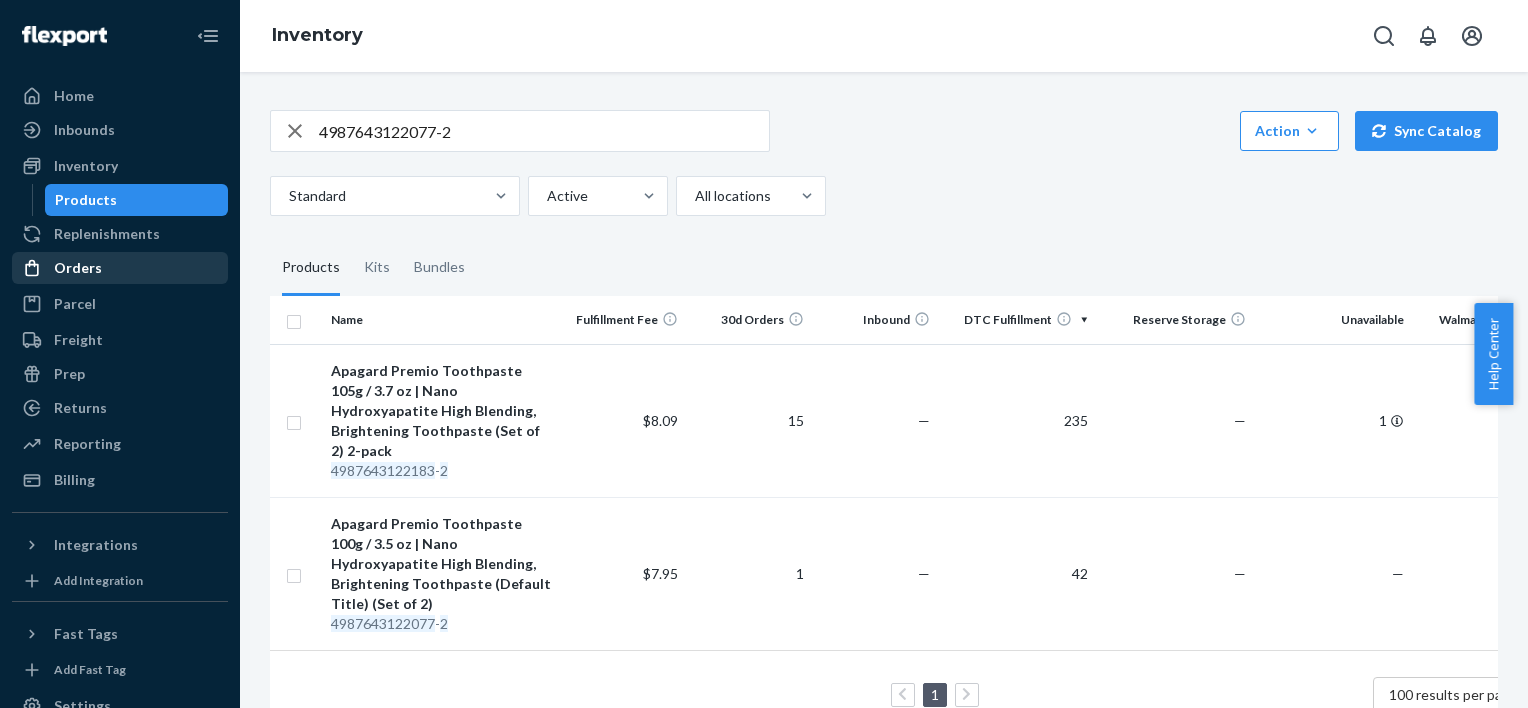 click on "Orders" at bounding box center [78, 268] 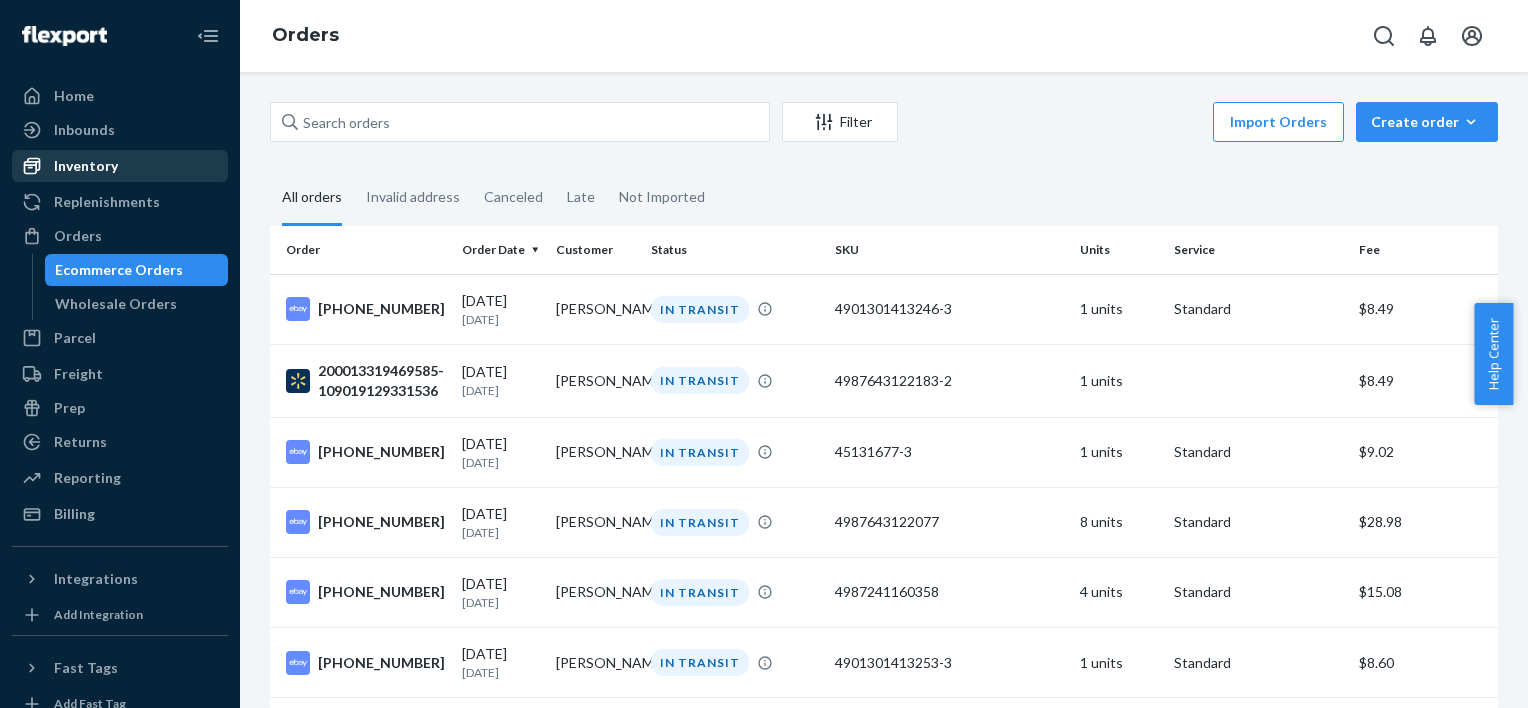 click on "Inventory" at bounding box center [86, 166] 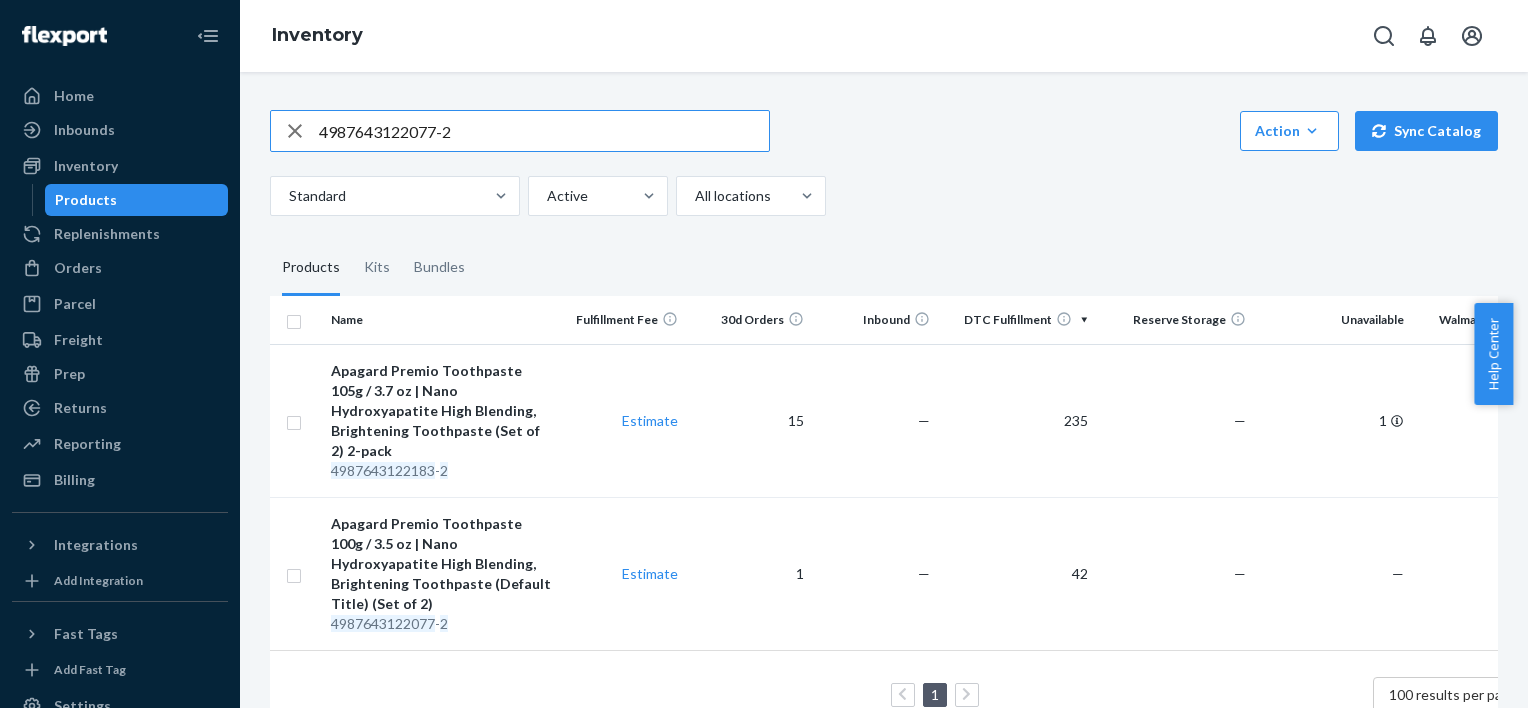 click on "4987643122077-2" at bounding box center [544, 131] 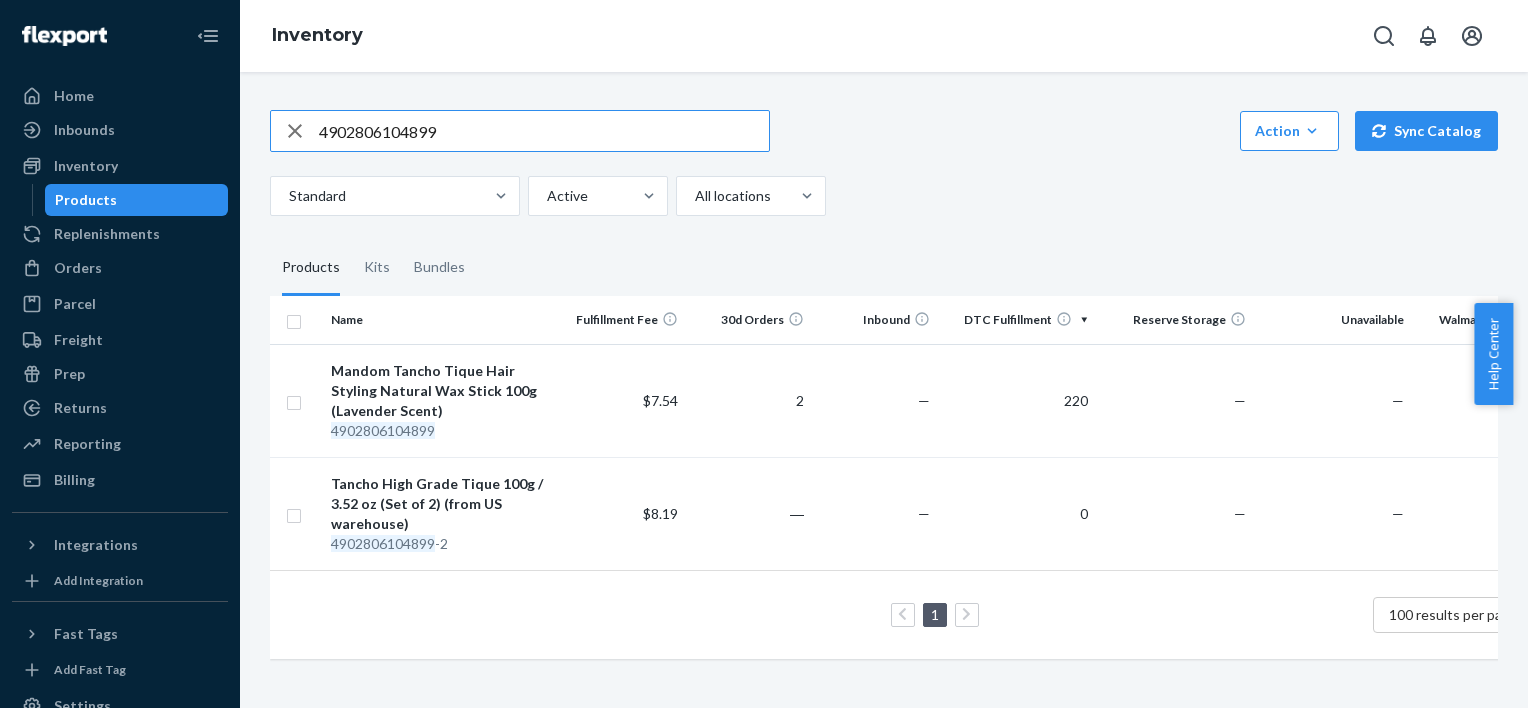 click on "4902806104899" at bounding box center [544, 131] 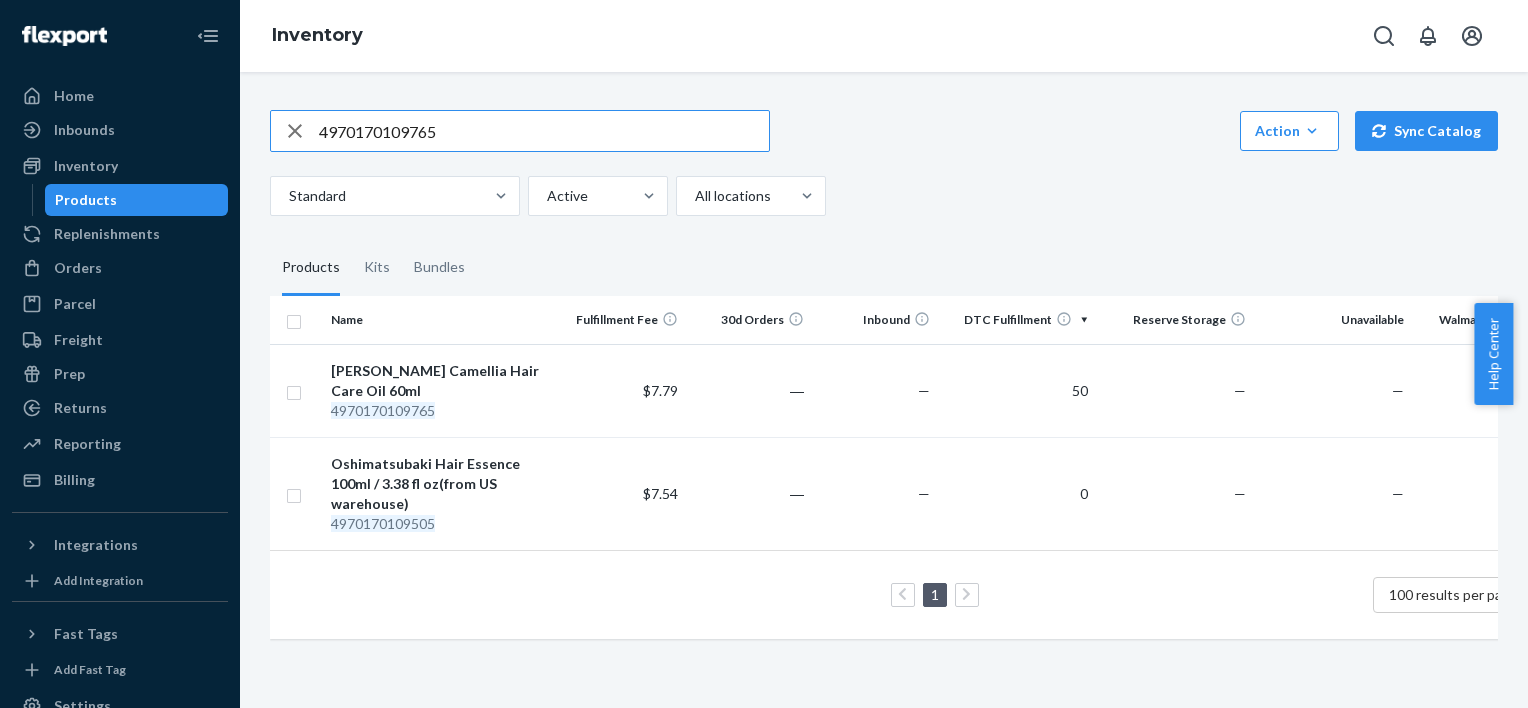 click on "4970170109765" at bounding box center (544, 131) 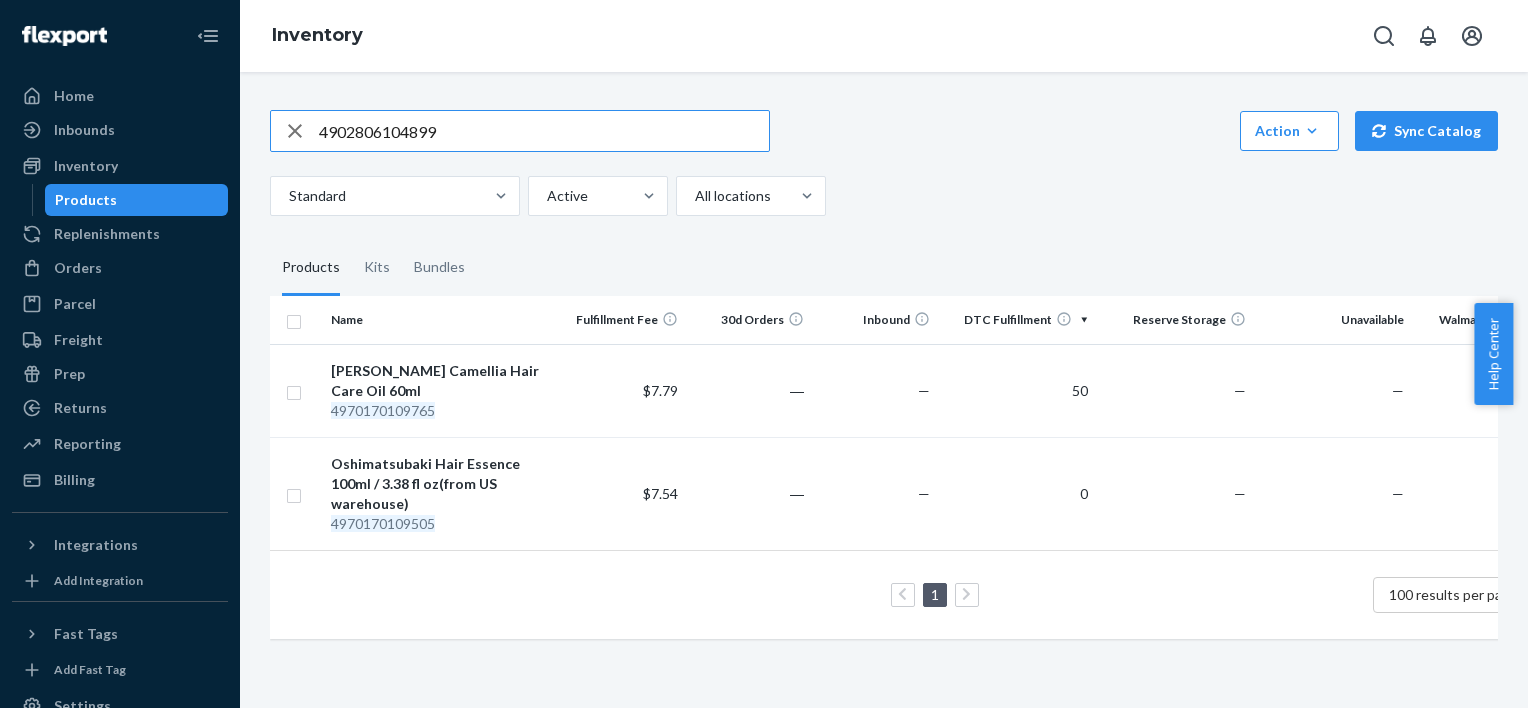 type on "4902806104899" 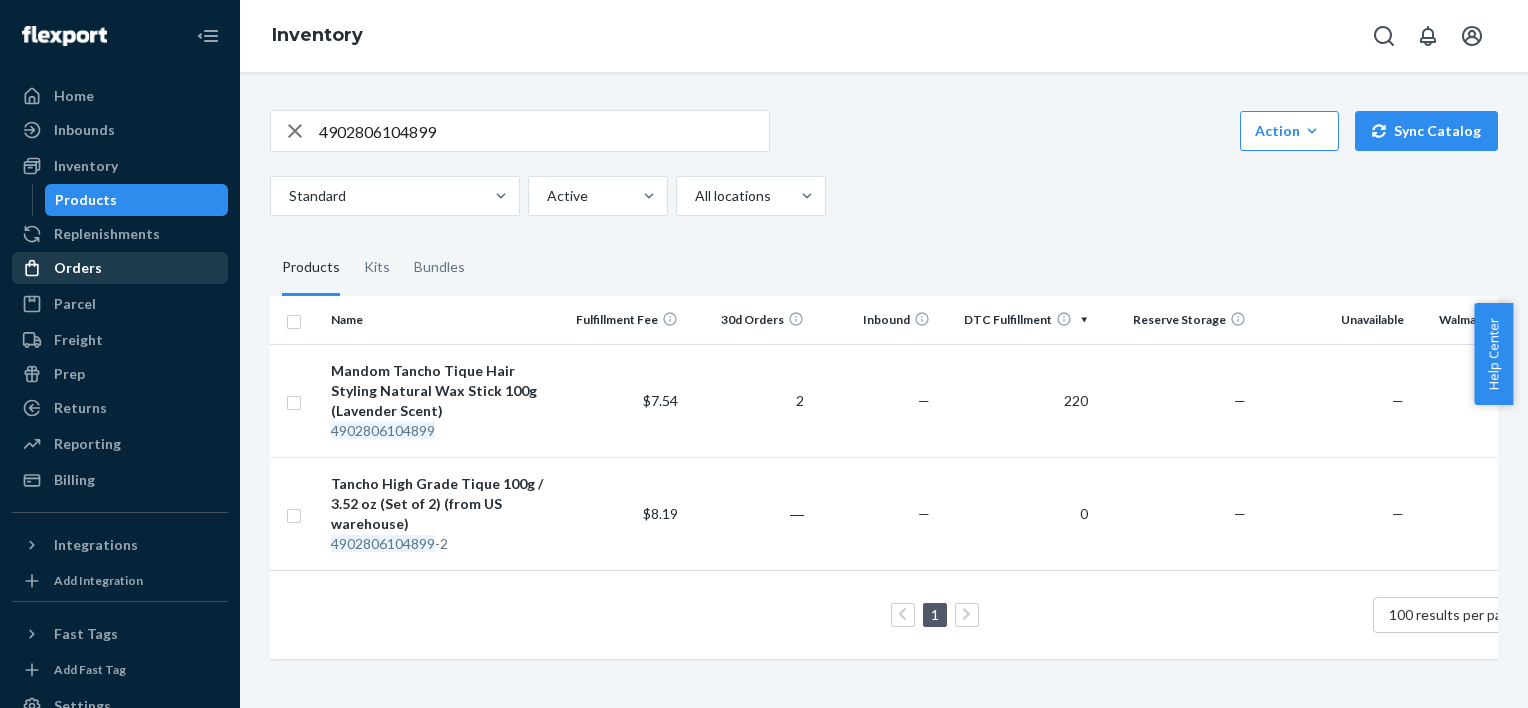 click on "Orders" at bounding box center [120, 268] 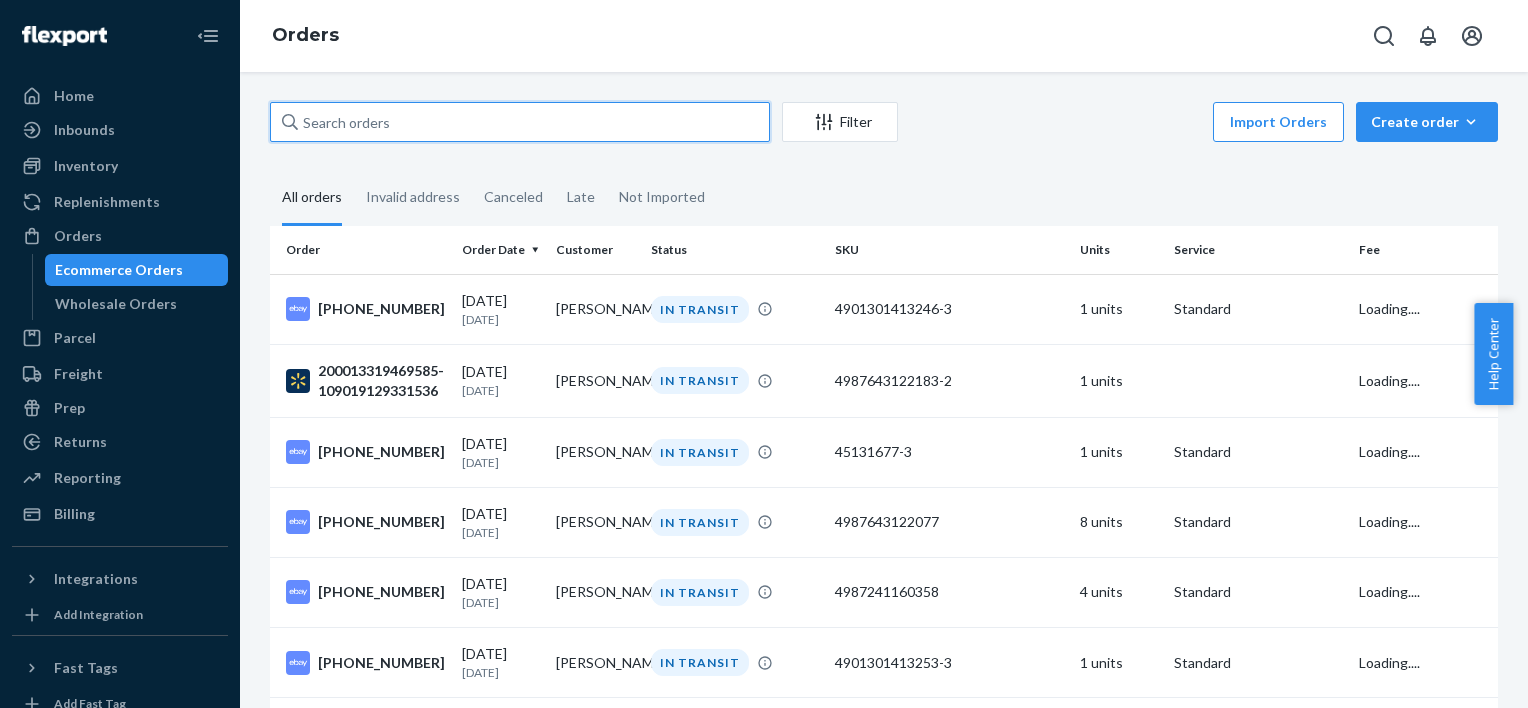 click at bounding box center [520, 122] 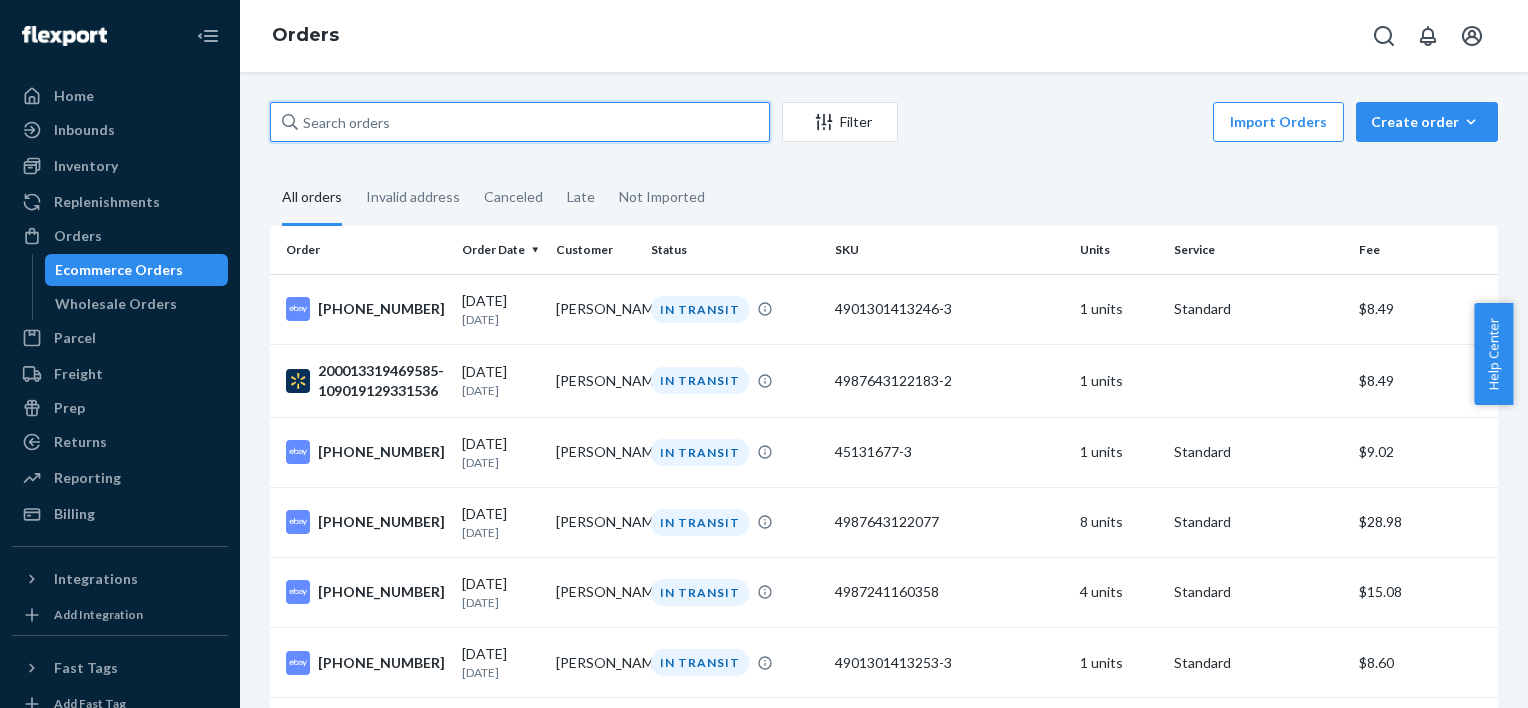 paste on "4902806104899" 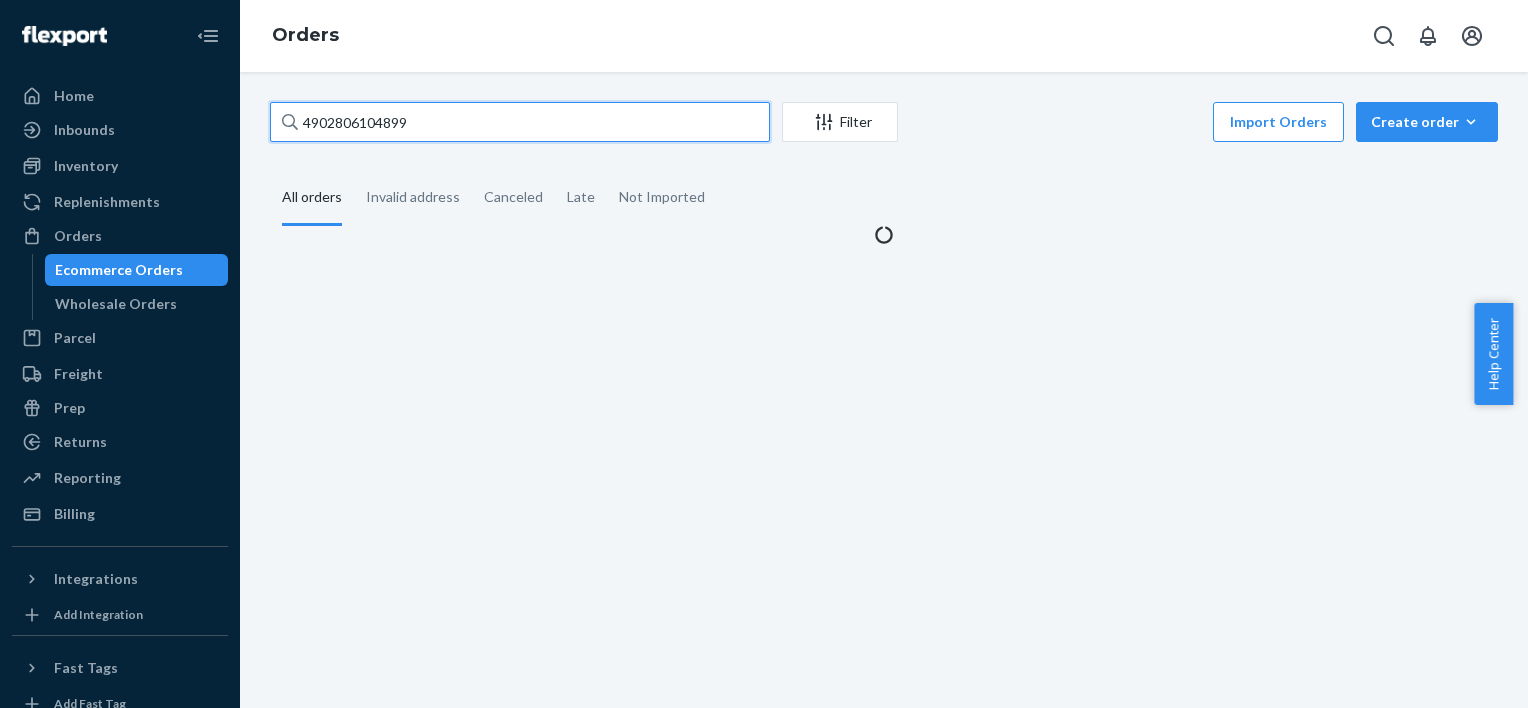 type on "4902806104899" 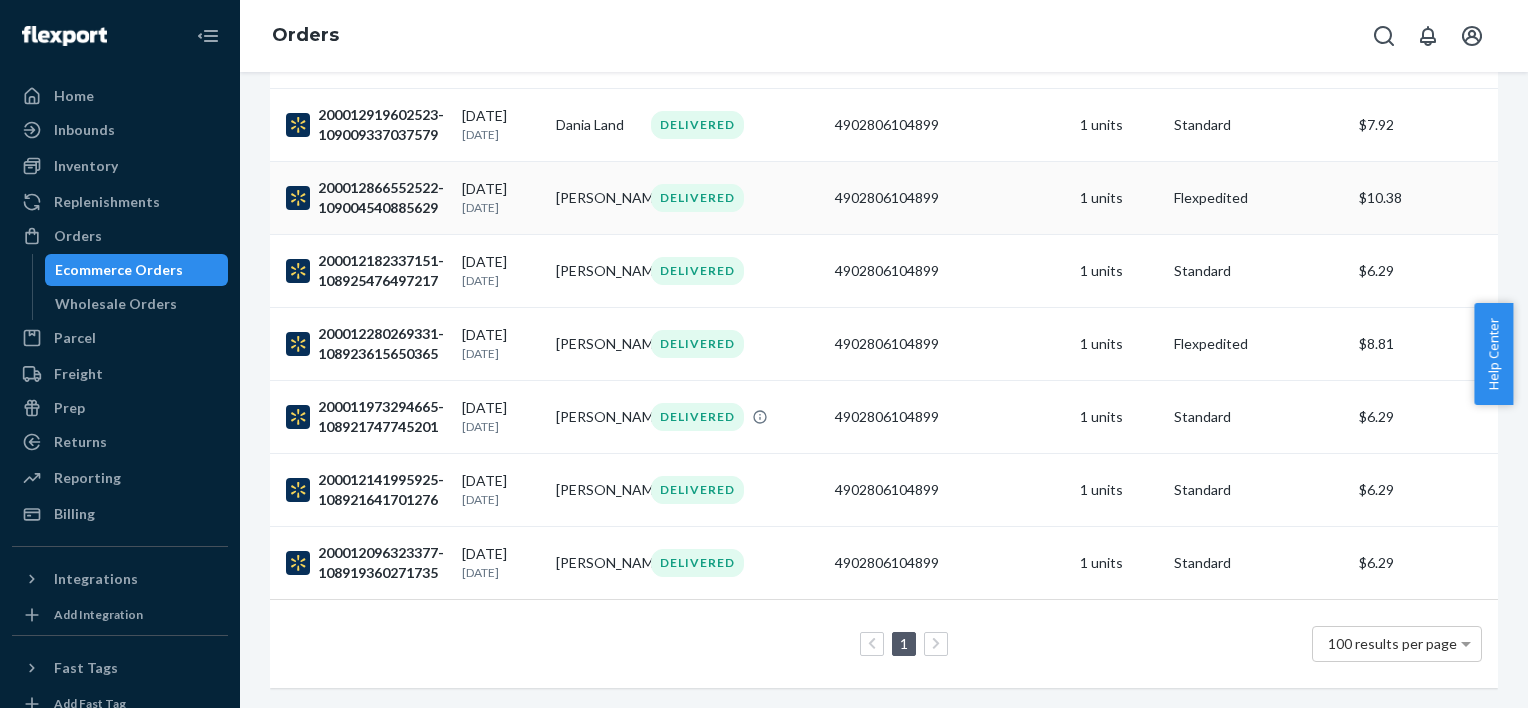 scroll, scrollTop: 995, scrollLeft: 0, axis: vertical 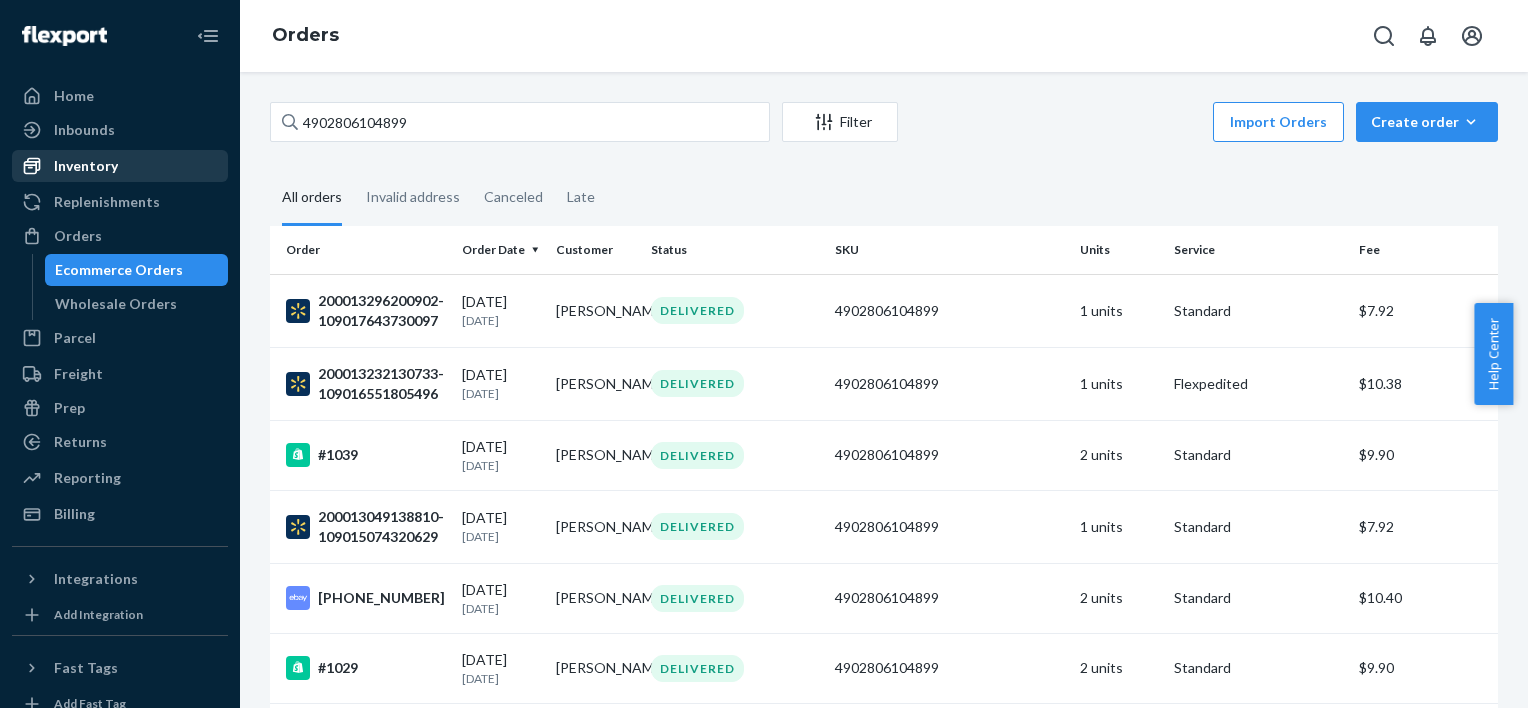 click on "Inventory" at bounding box center [86, 166] 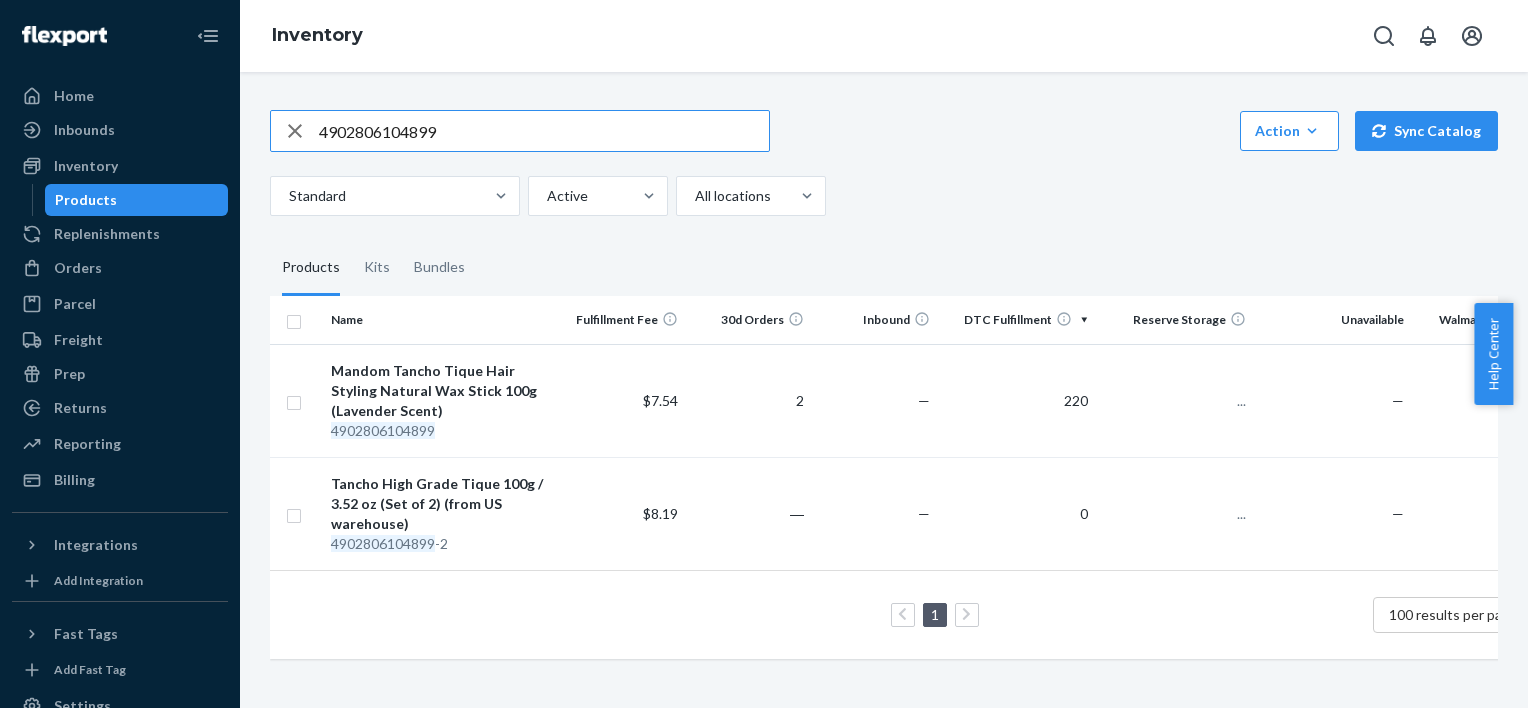 click on "4902806104899" at bounding box center (544, 131) 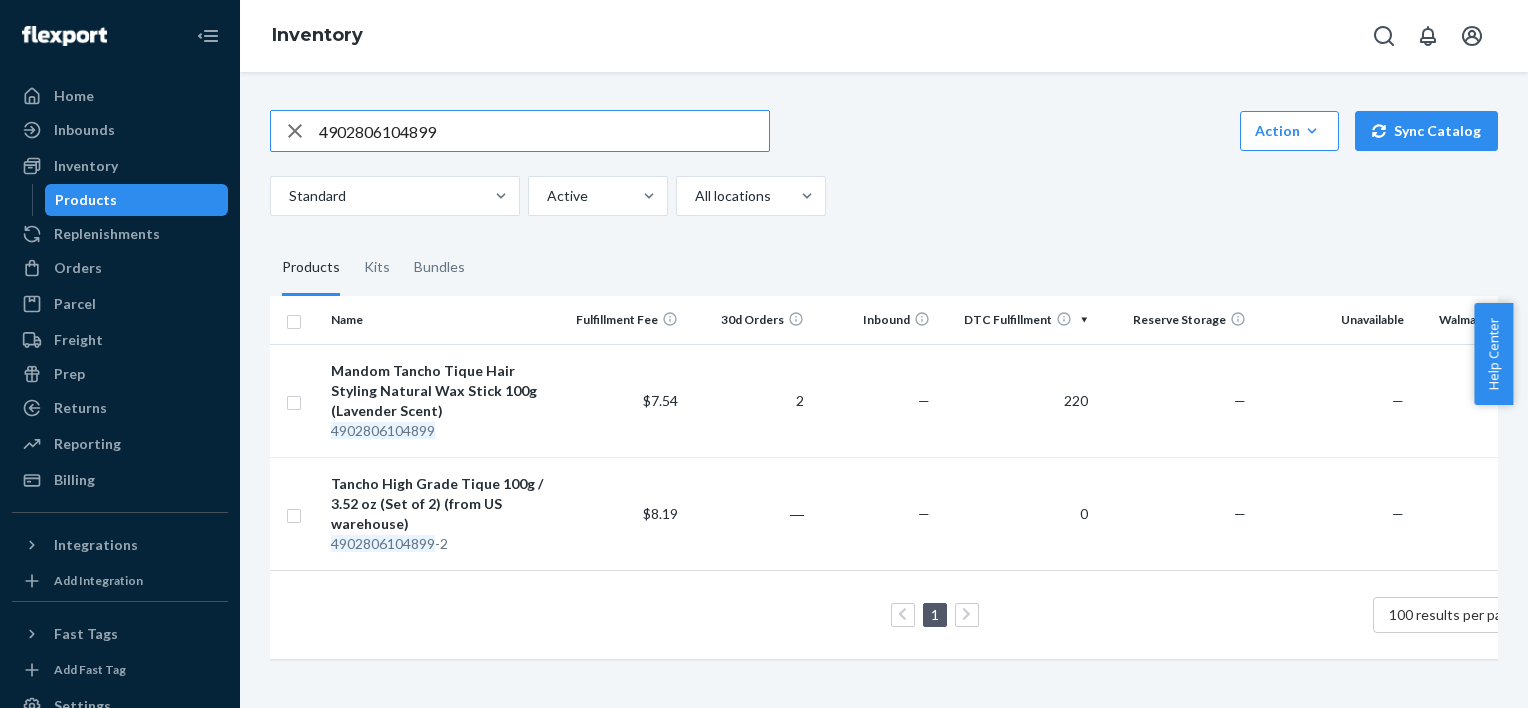 click on "4902806104899" at bounding box center (544, 131) 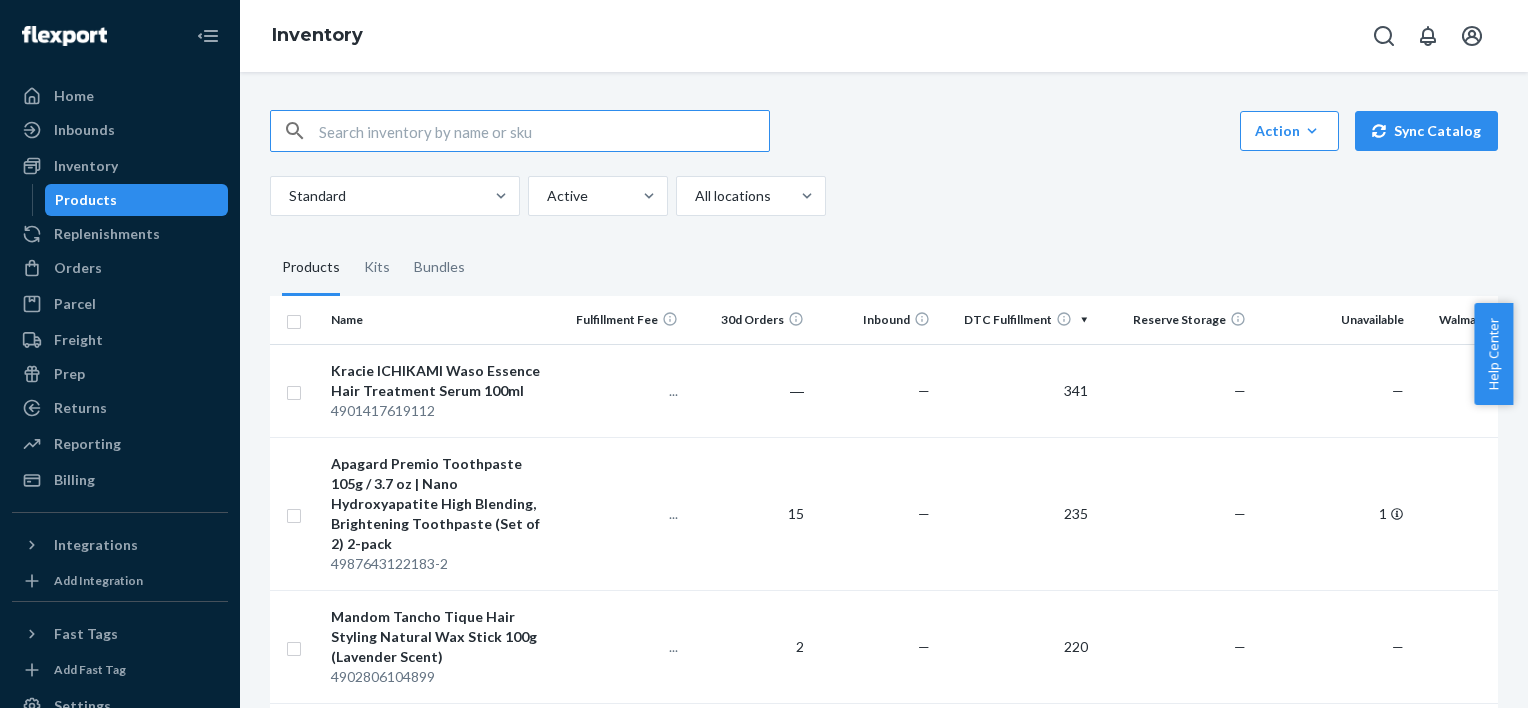 click at bounding box center [544, 131] 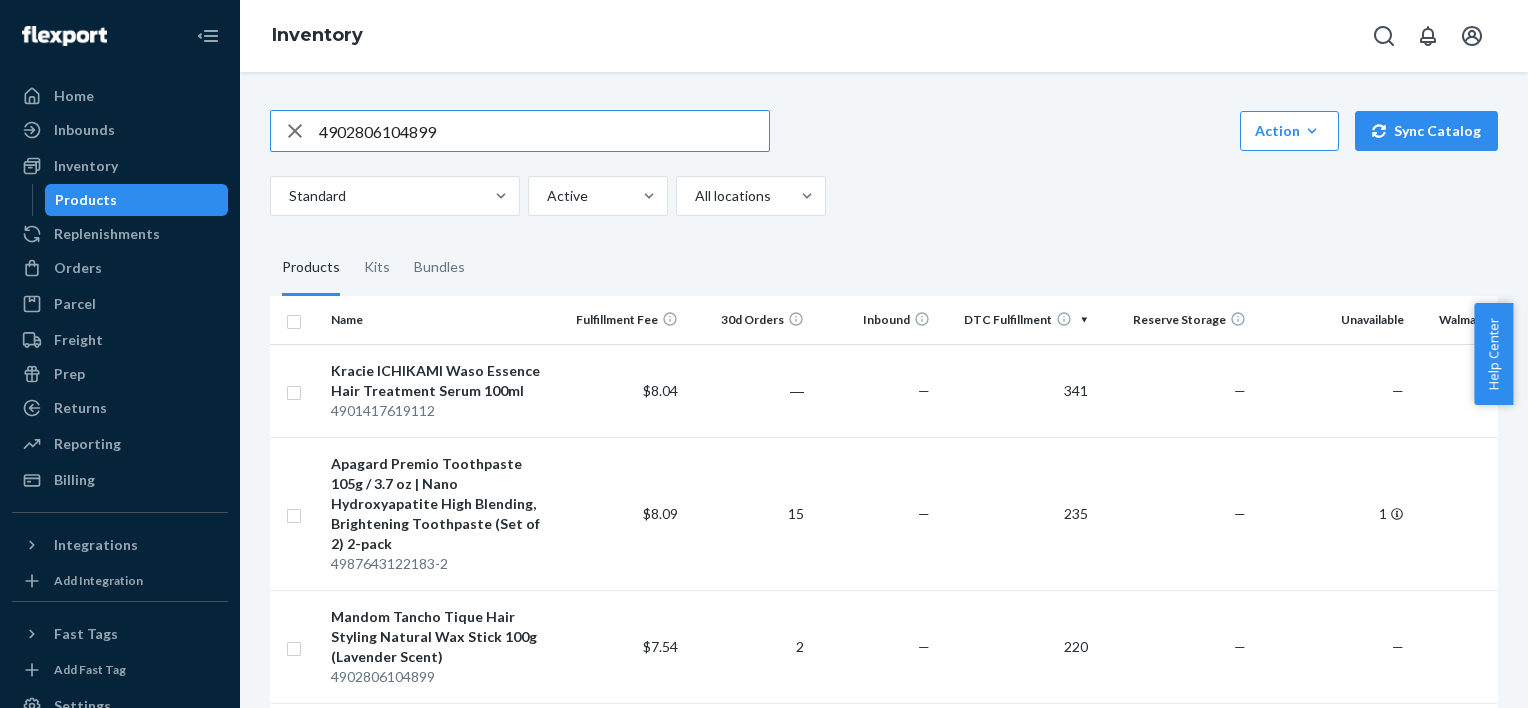 type on "4902806104899" 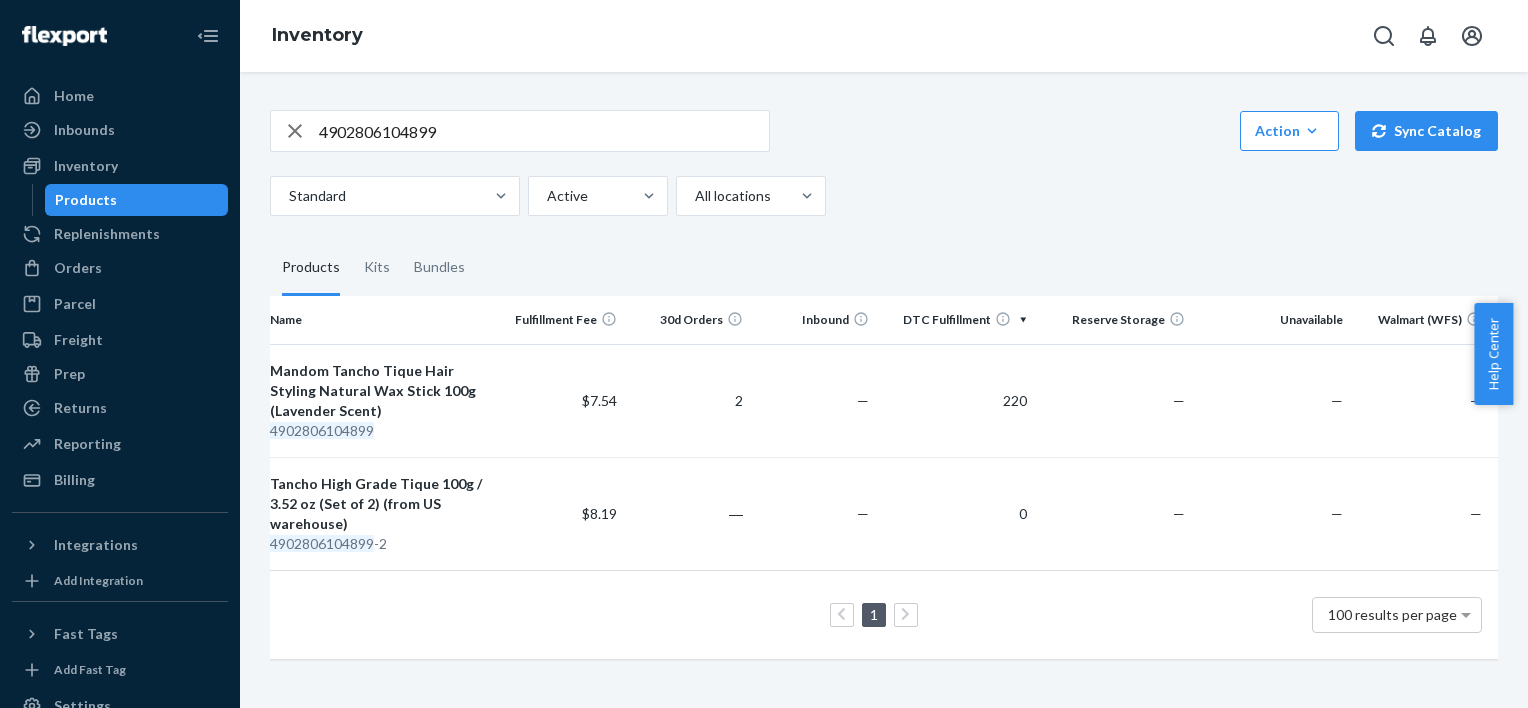 scroll, scrollTop: 0, scrollLeft: 0, axis: both 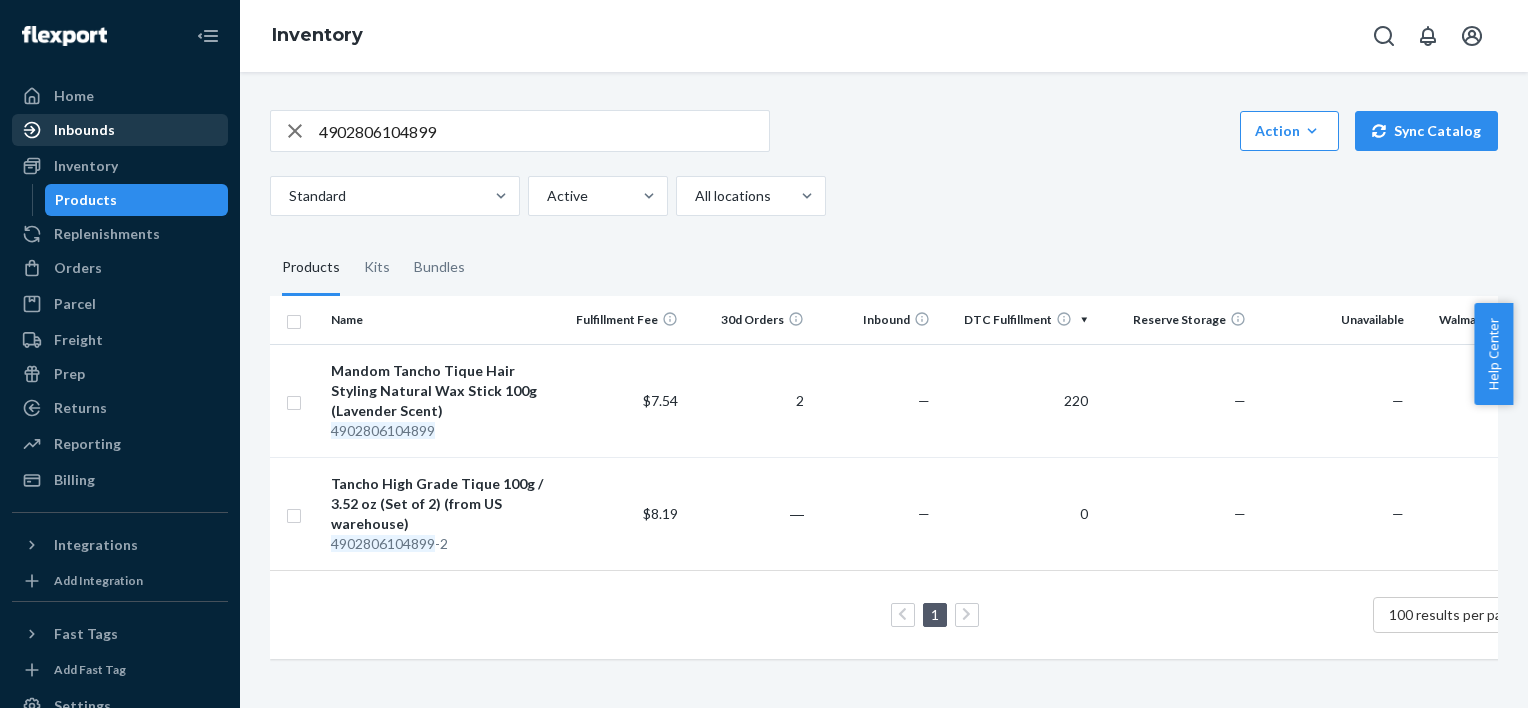 click on "Inbounds" at bounding box center (84, 130) 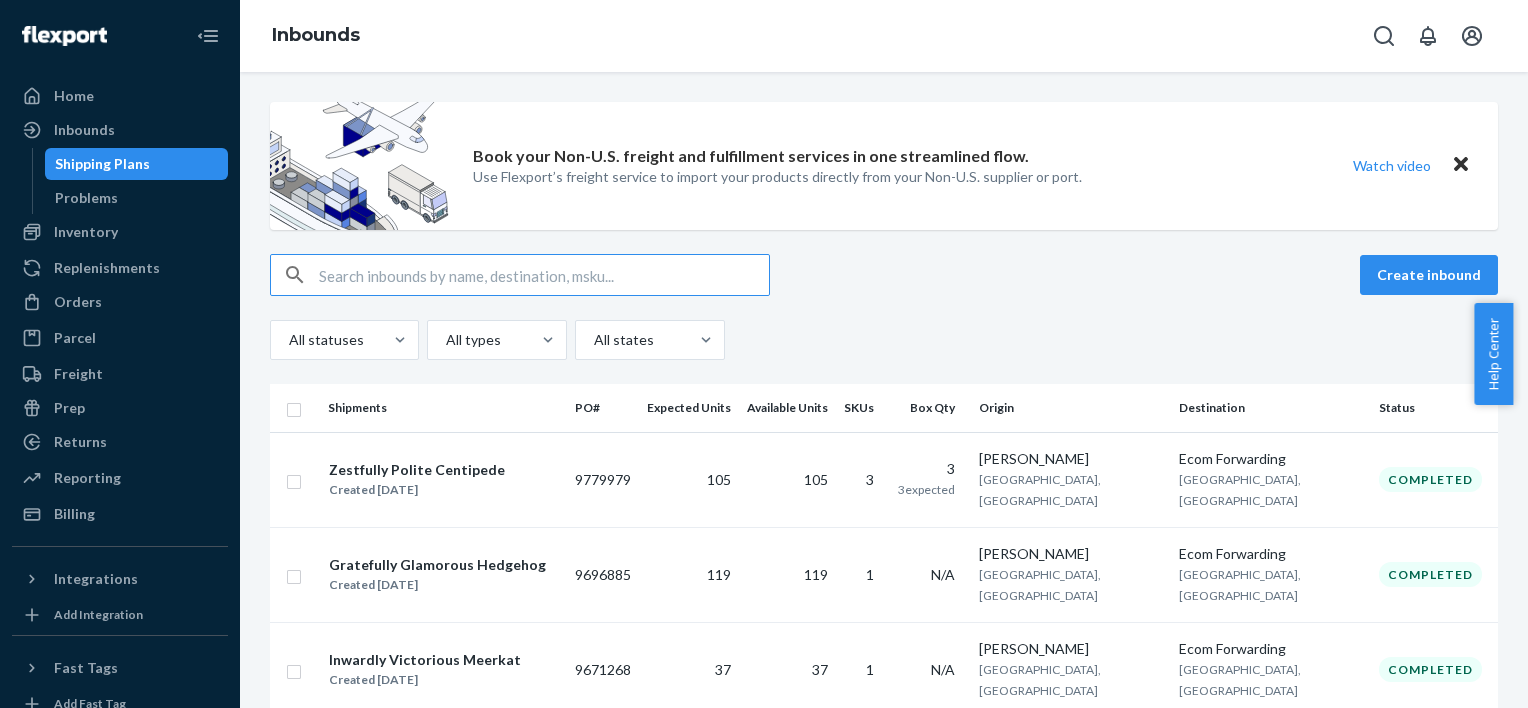 click at bounding box center (544, 275) 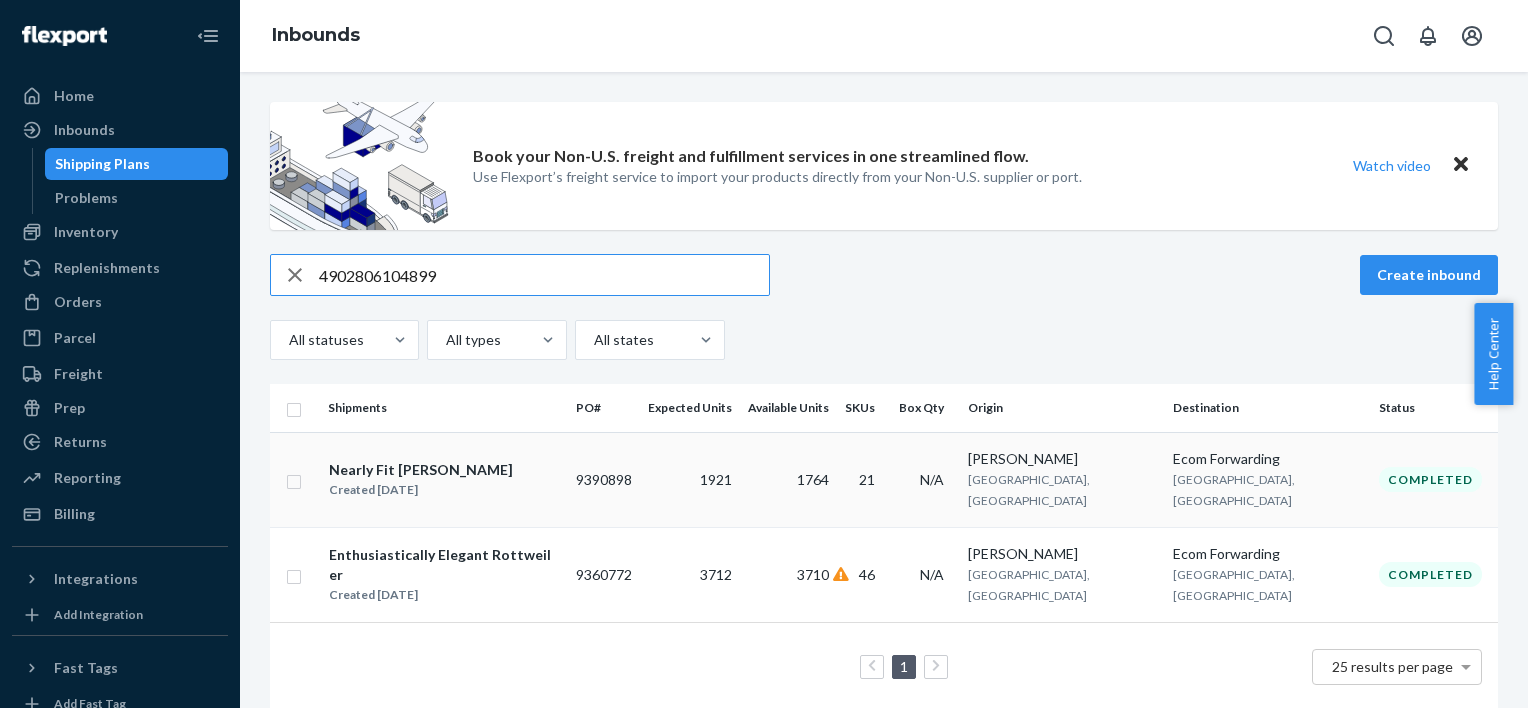 type on "4902806104899" 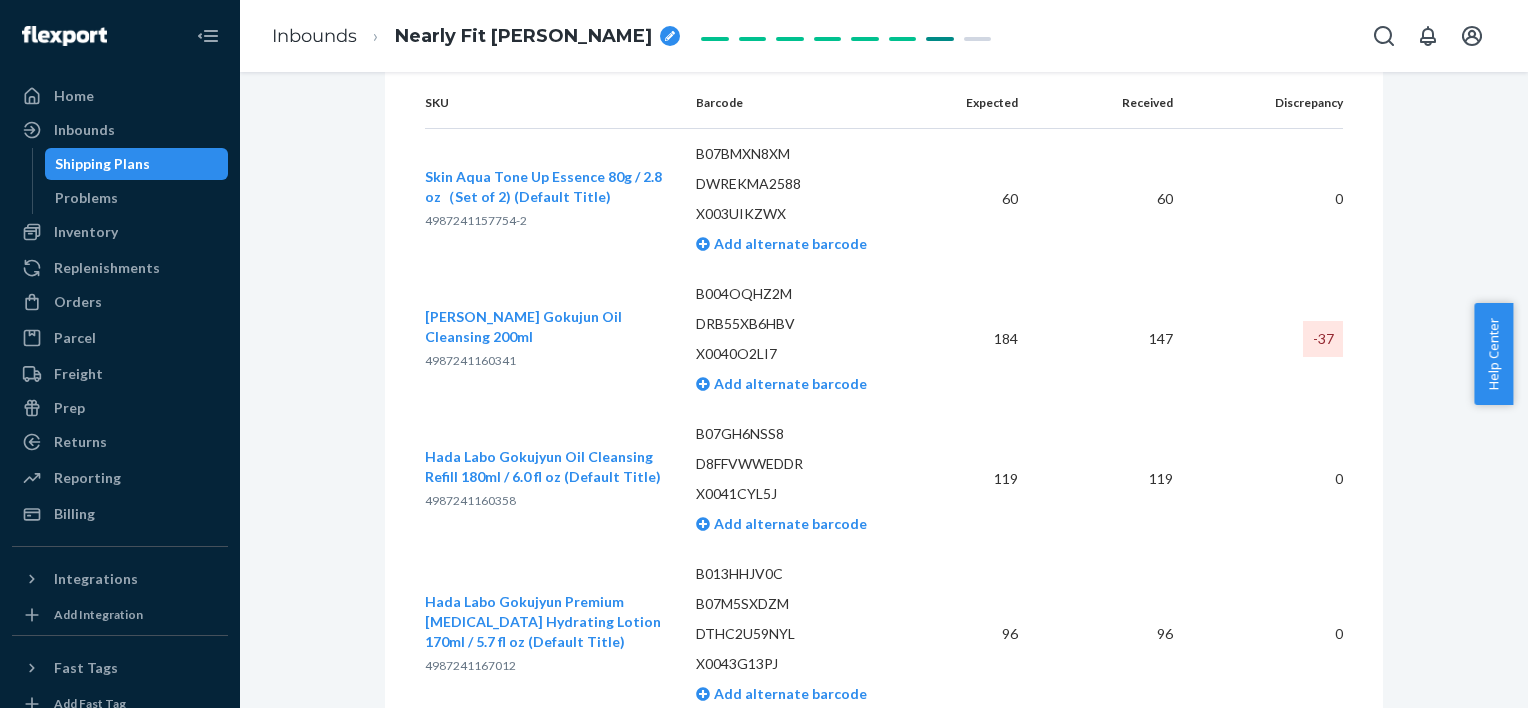 scroll, scrollTop: 5160, scrollLeft: 0, axis: vertical 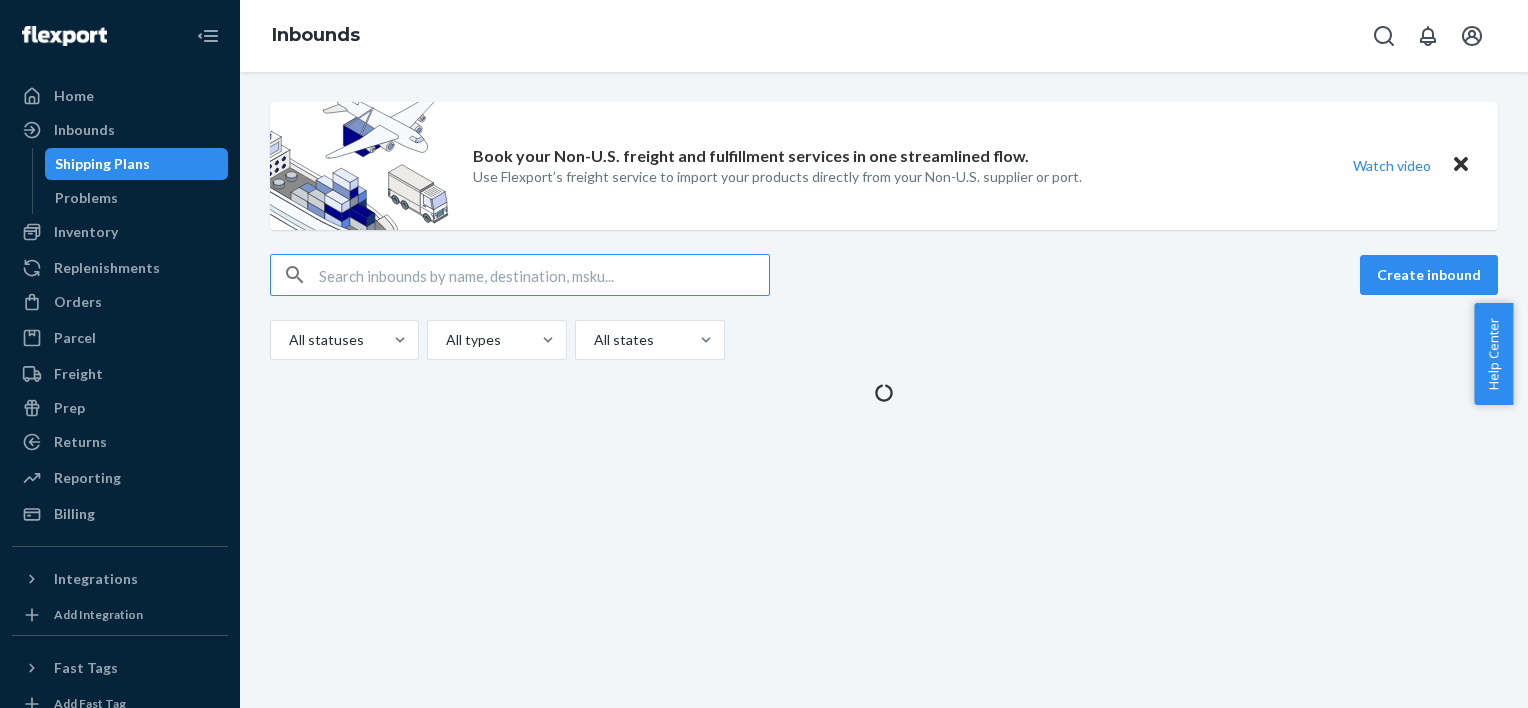 click at bounding box center [544, 275] 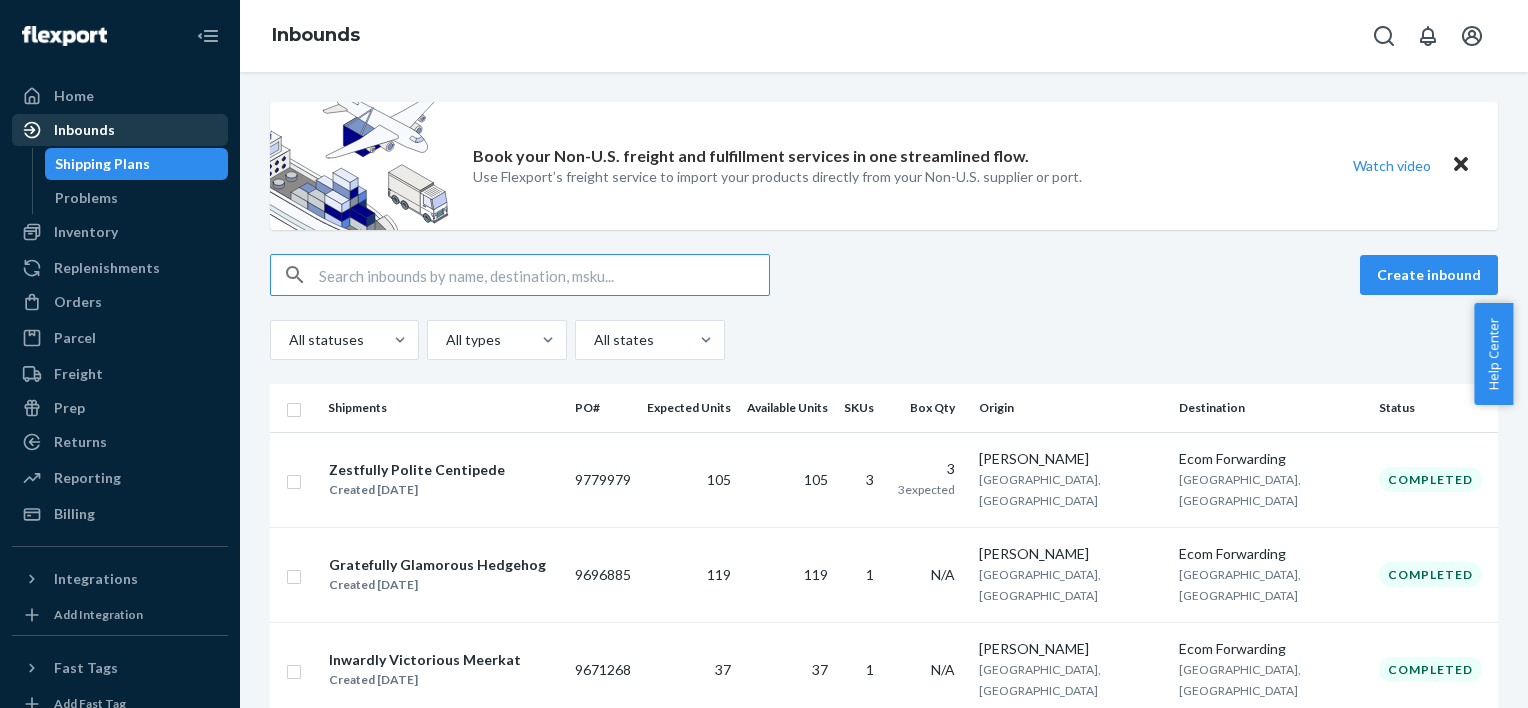 click on "Inbounds" at bounding box center (84, 130) 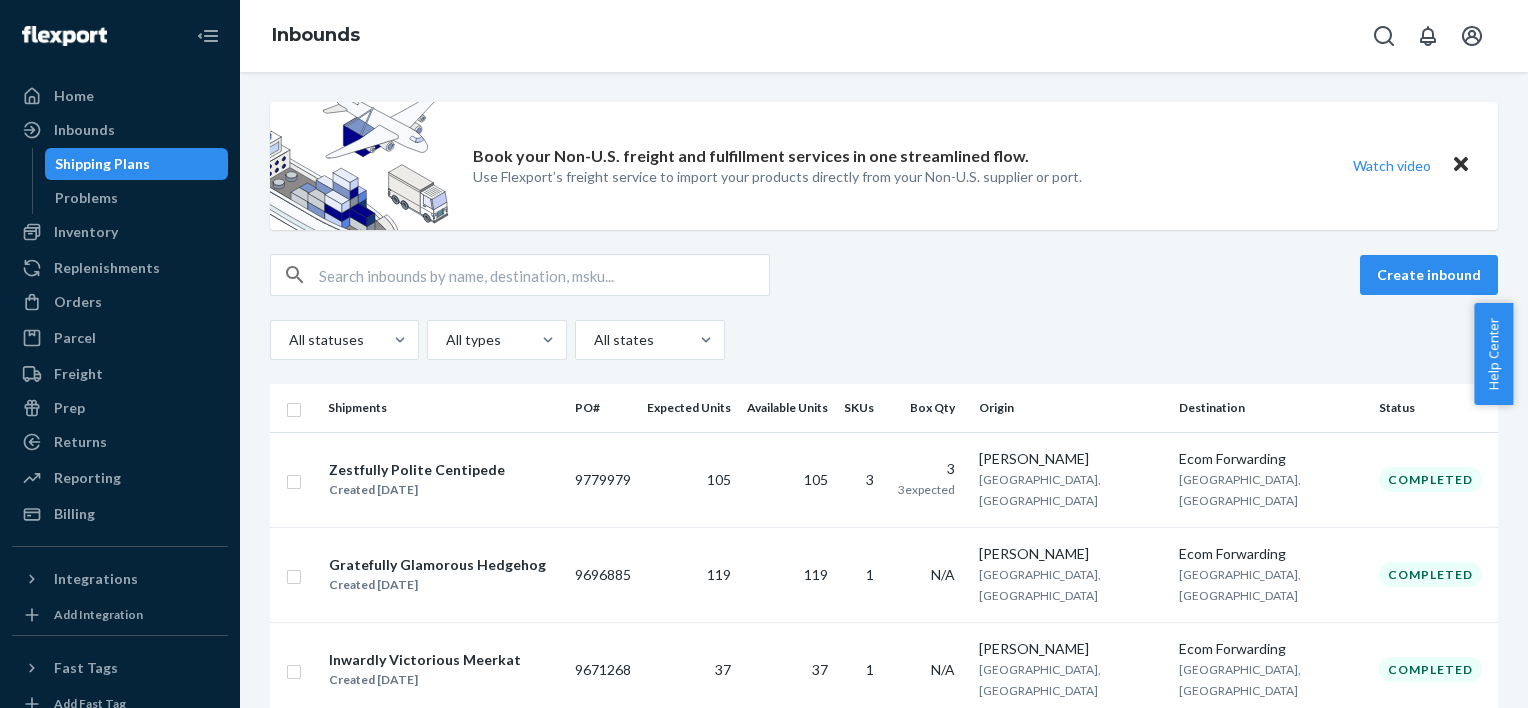 click at bounding box center [544, 275] 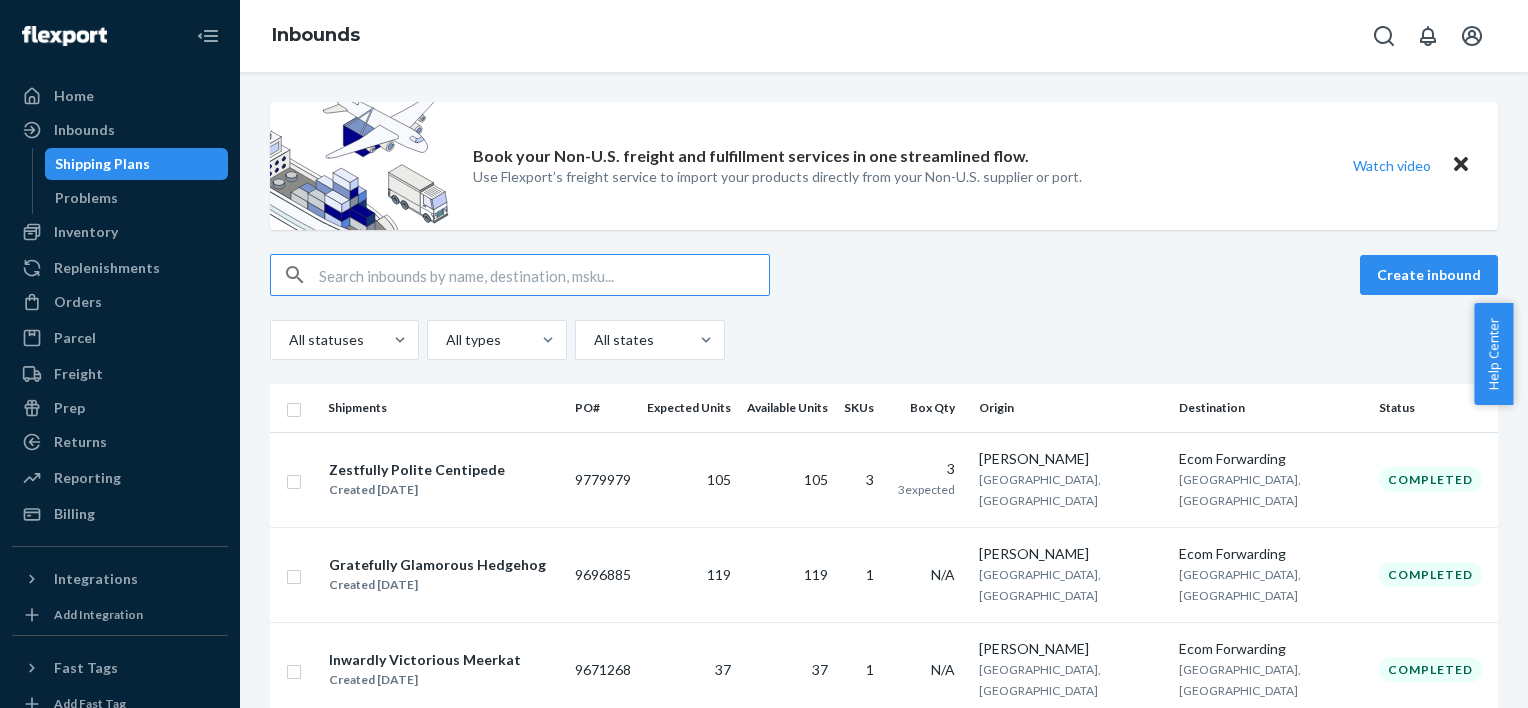 paste on "4902806104899" 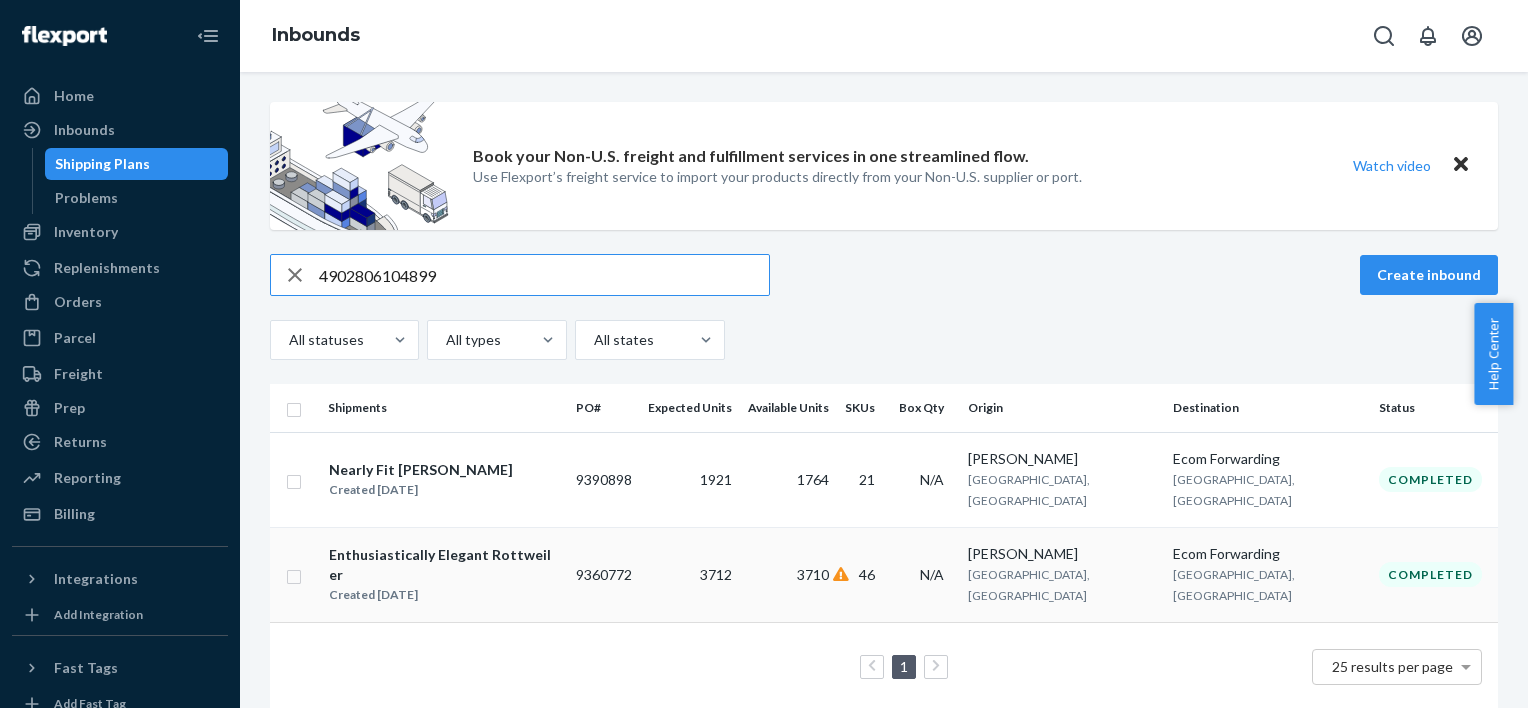 type on "4902806104899" 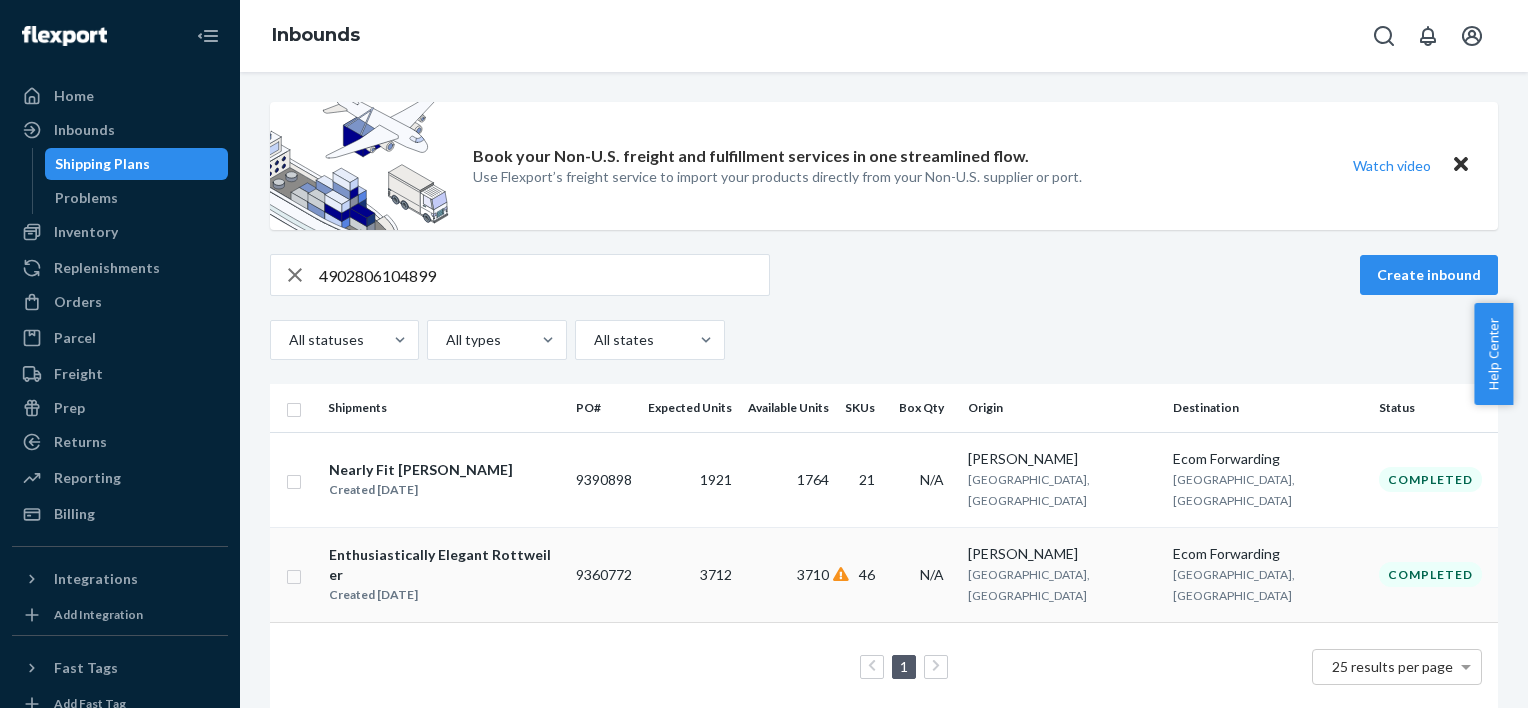 click on "Enthusiastically Elegant Rottweiler" at bounding box center (444, 565) 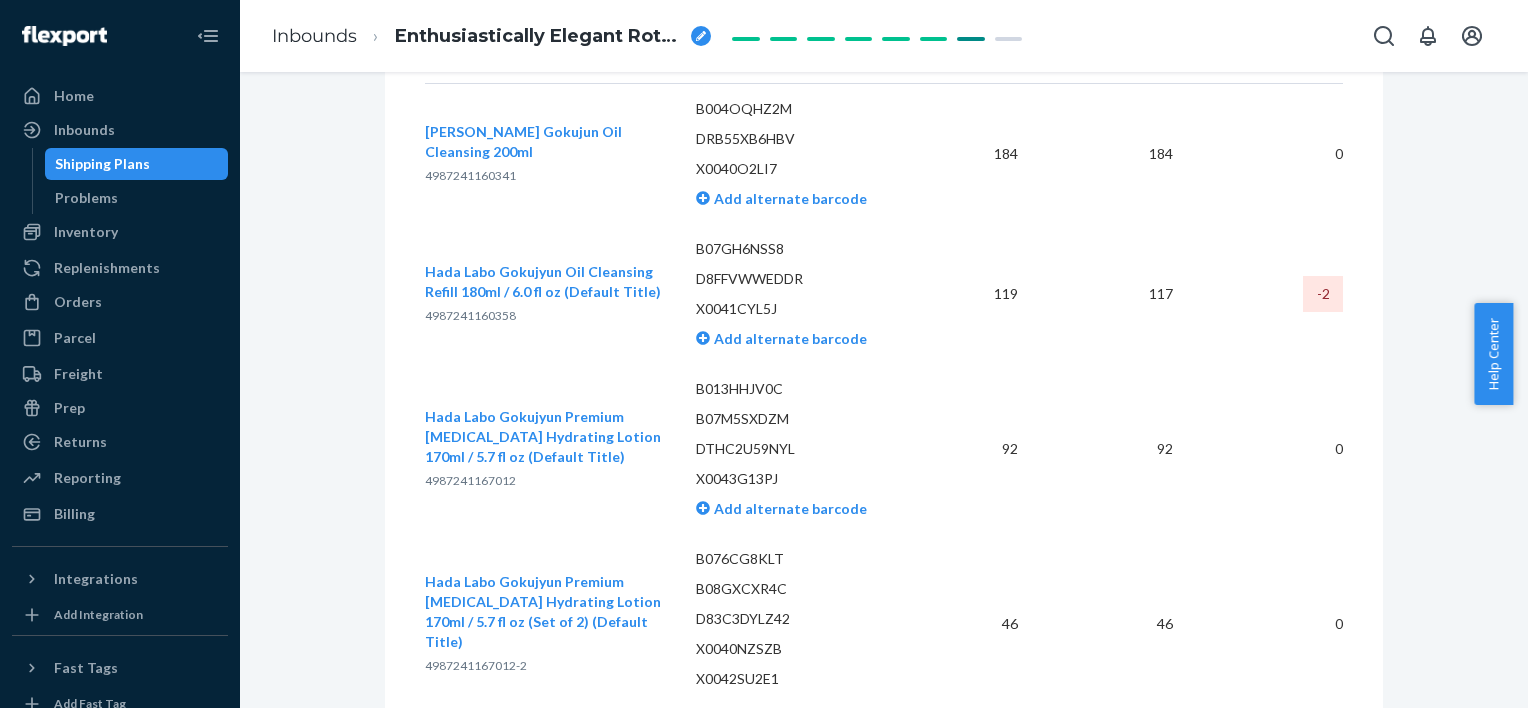 scroll, scrollTop: 5820, scrollLeft: 0, axis: vertical 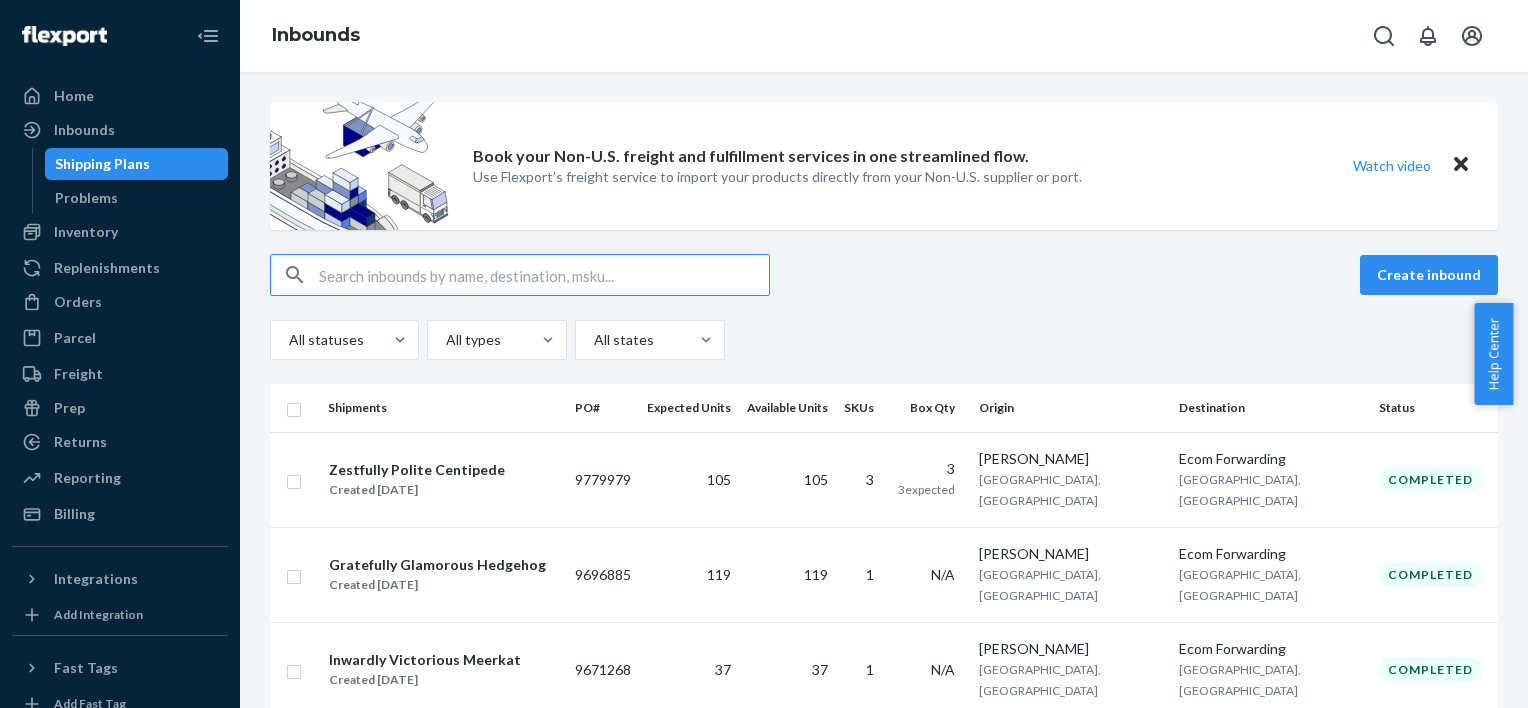 click at bounding box center [544, 275] 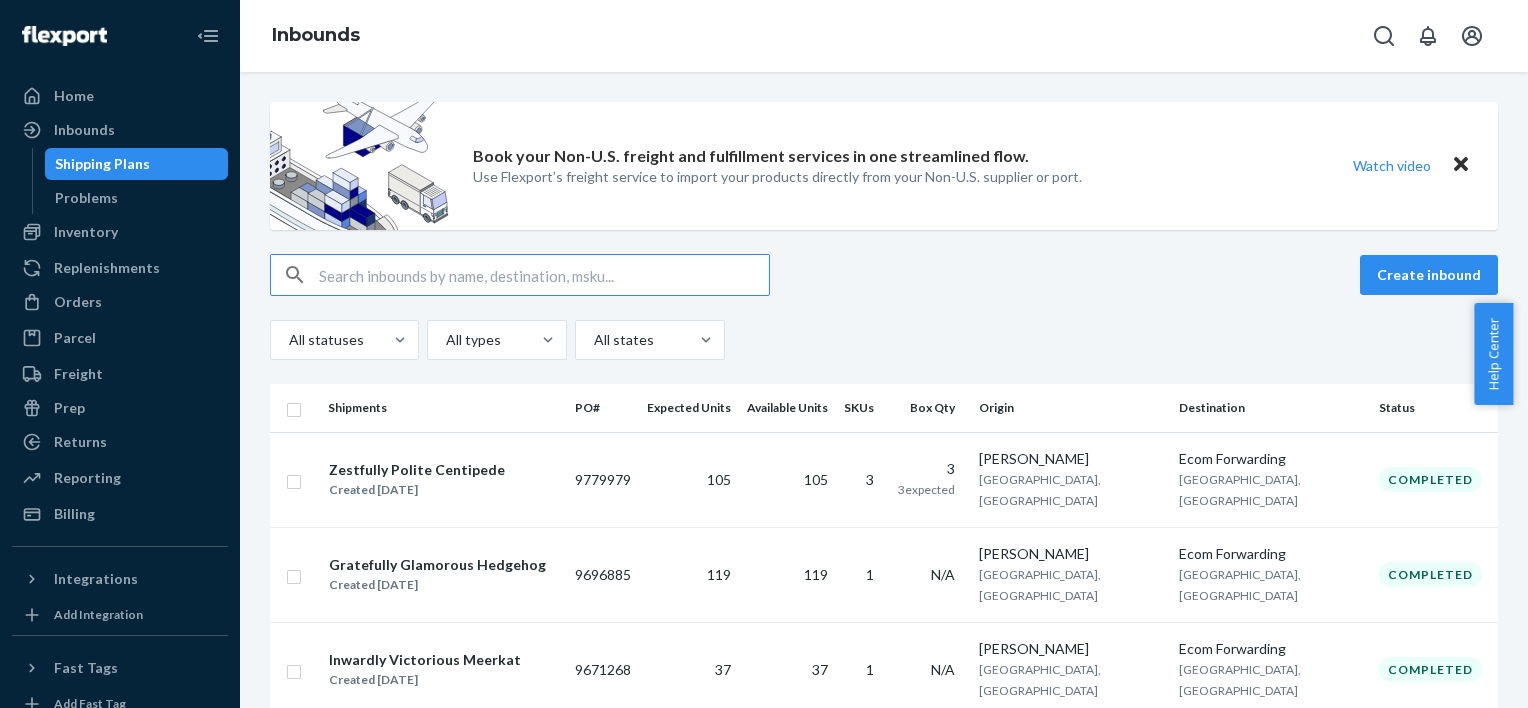 click at bounding box center [544, 275] 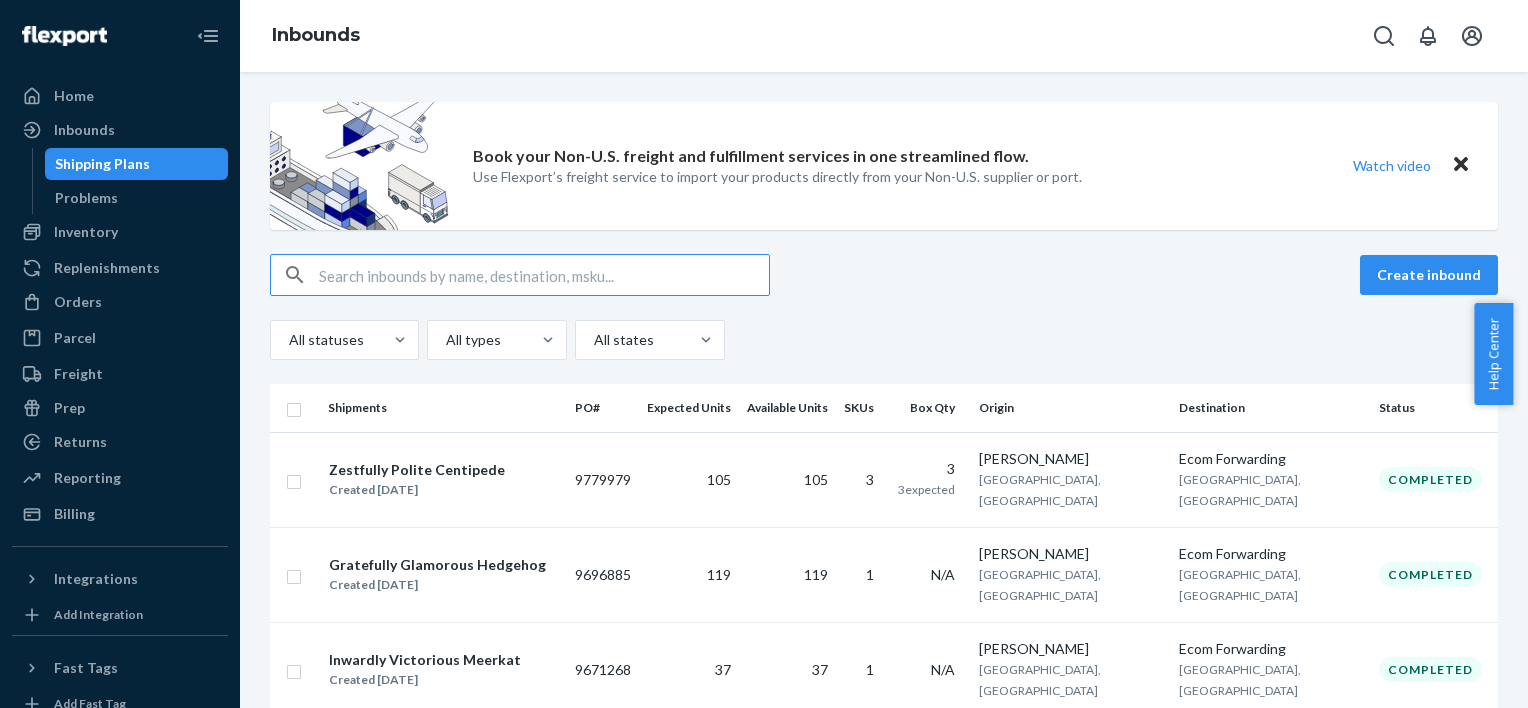 paste on "4902806104899" 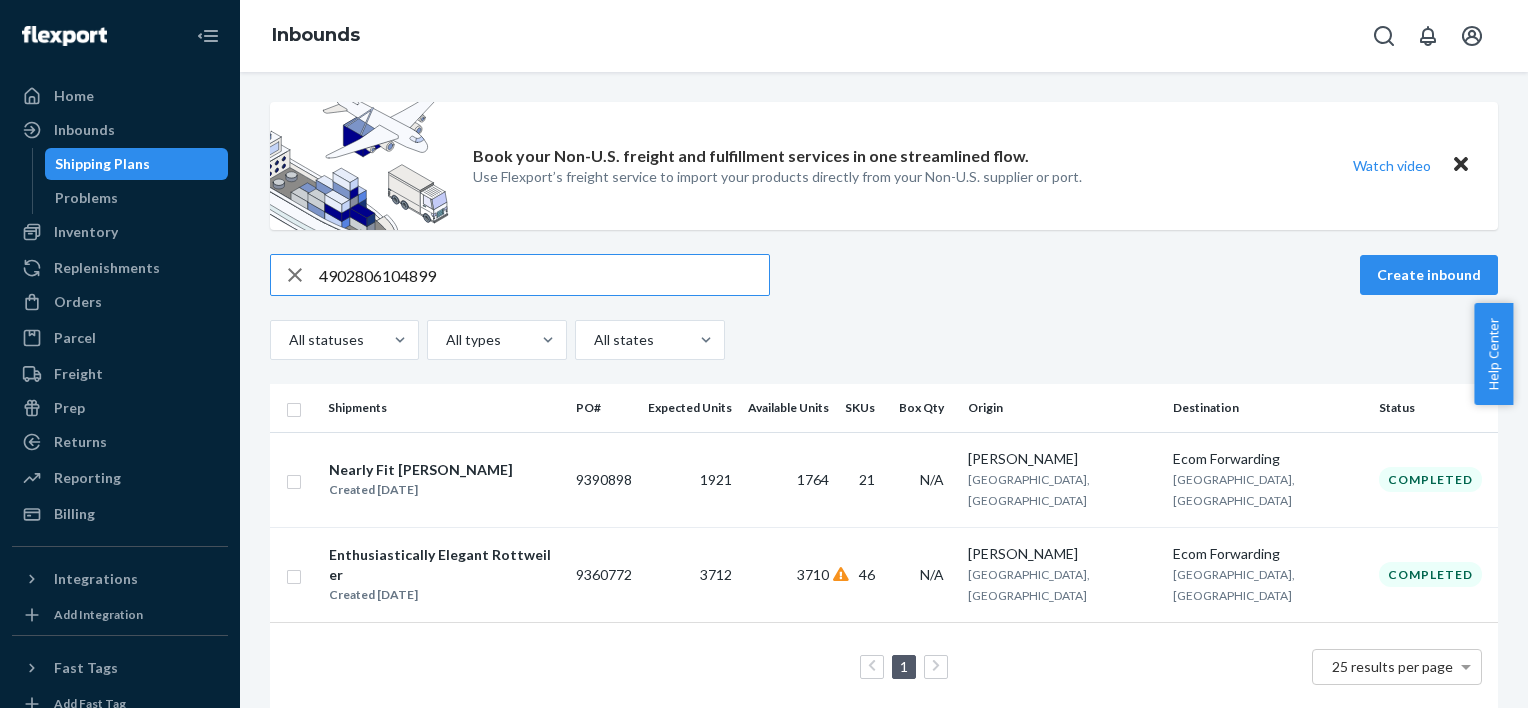 drag, startPoint x: 472, startPoint y: 280, endPoint x: 253, endPoint y: 269, distance: 219.27608 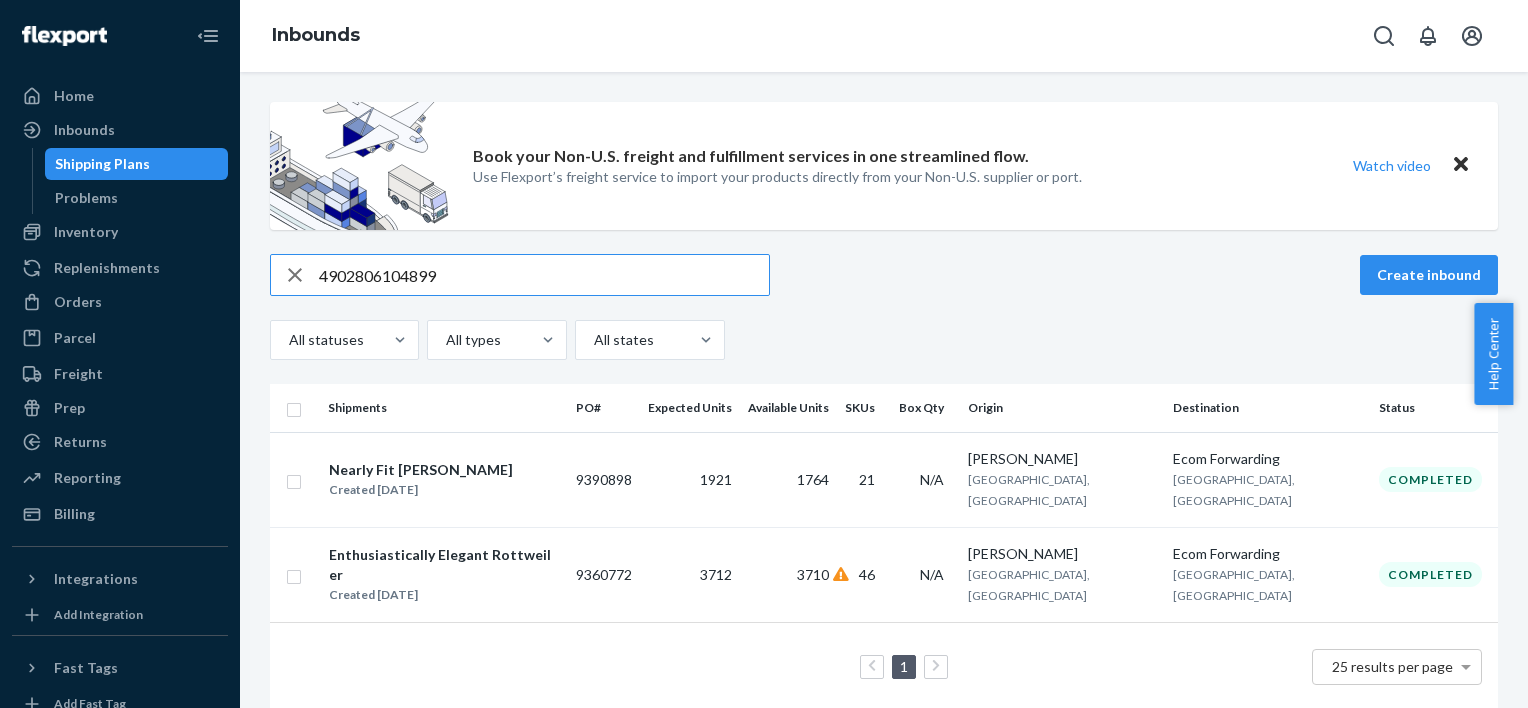 click on "Book your Non-U.S. freight and fulfillment services in one streamlined flow. Use Flexport’s freight service to import your products directly from your Non-U.S. supplier or port. Watch video 4902806104899 Create inbound All statuses All types All states Shipments PO# Expected Units Available Units SKUs Box Qty Origin Destination Status Nearly Fit [PERSON_NAME] Created [DATE] 9390898 1921 1764 21 N/A Ryuichi [PERSON_NAME] [GEOGRAPHIC_DATA], [GEOGRAPHIC_DATA] Ecom Forwarding [GEOGRAPHIC_DATA], [GEOGRAPHIC_DATA] Completed Enthusiastically Elegant Rottweiler Created [DATE] 9360772 3712 3710 46 N/A Ryuichi [PERSON_NAME] [GEOGRAPHIC_DATA], [GEOGRAPHIC_DATA] Ecom Forwarding [GEOGRAPHIC_DATA], [GEOGRAPHIC_DATA] Completed 1 25 results per page" at bounding box center (884, 390) 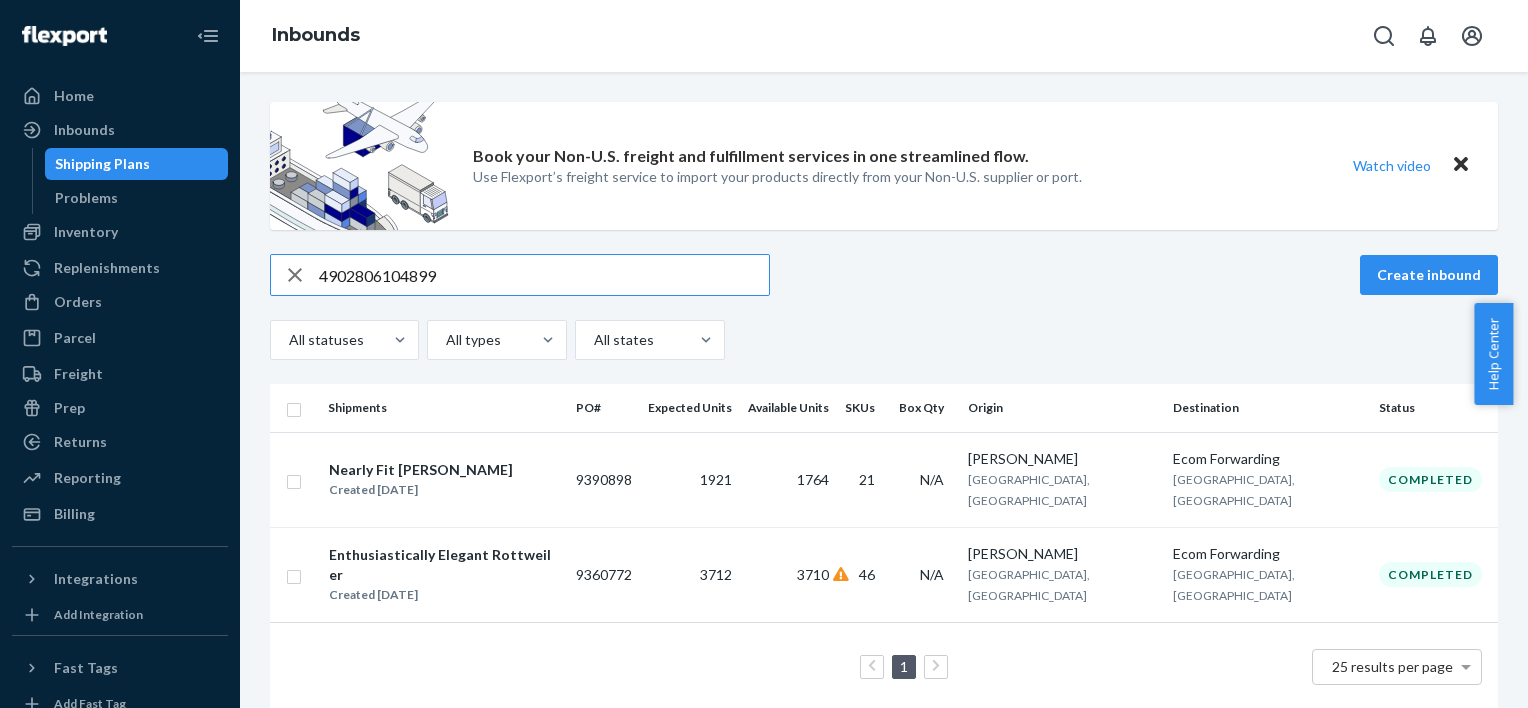 paste on "70170109765" 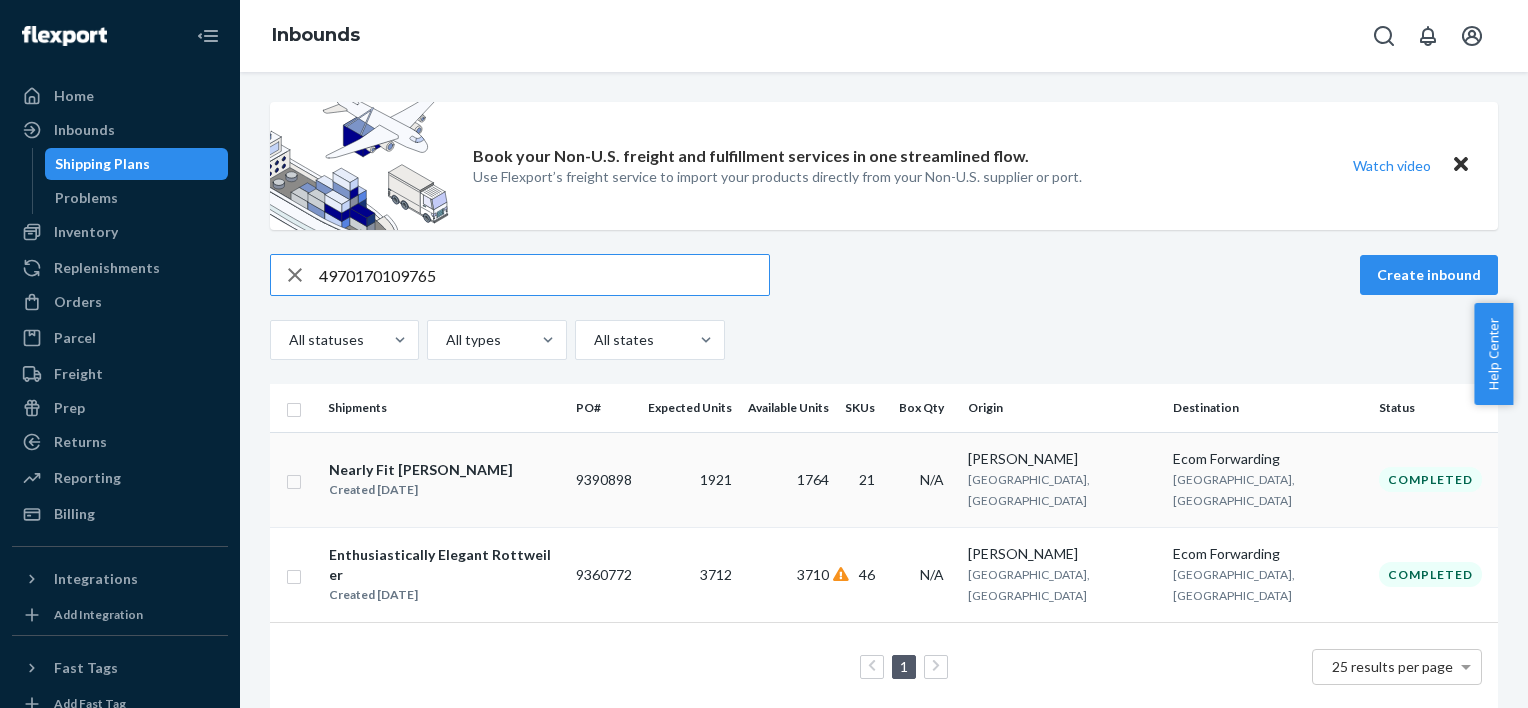 type on "4970170109765" 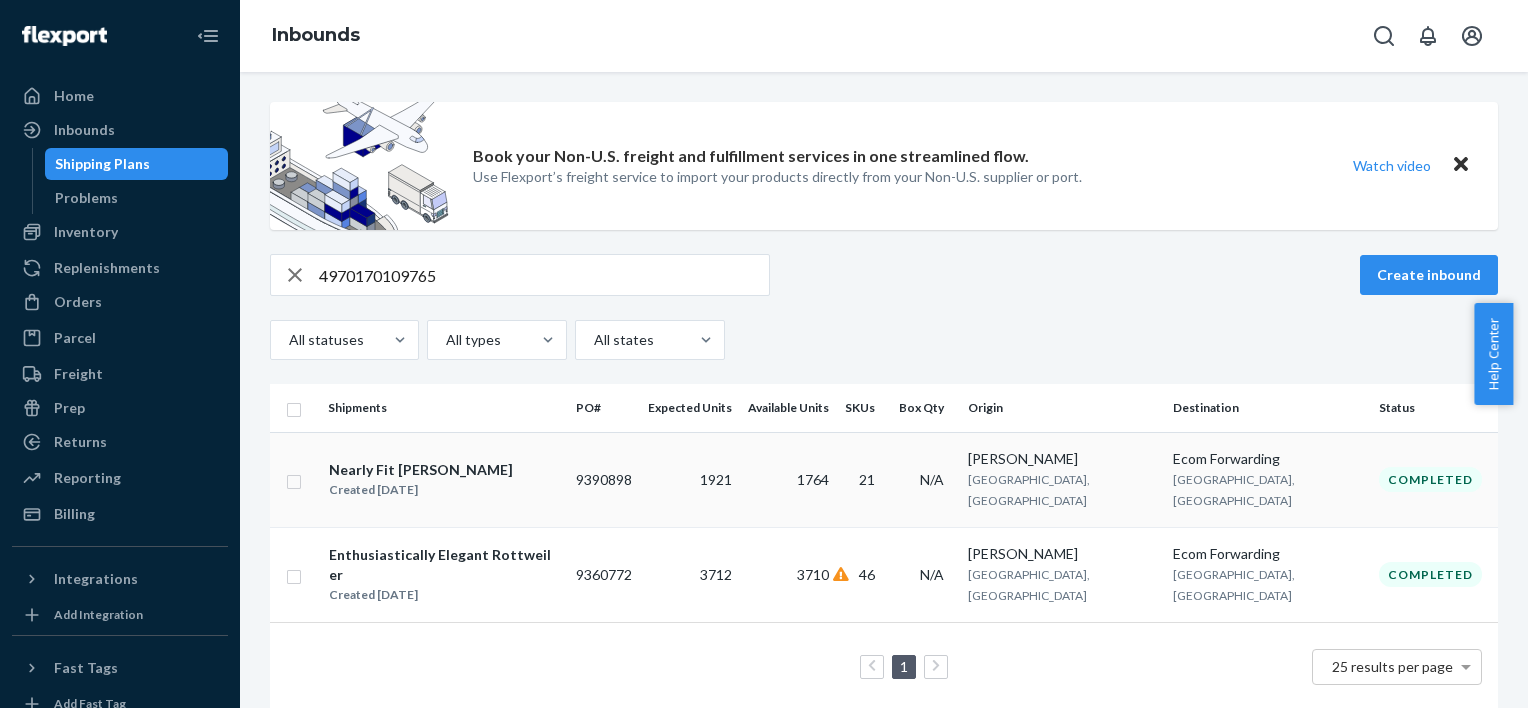 click on "Nearly Fit [PERSON_NAME]" at bounding box center [421, 470] 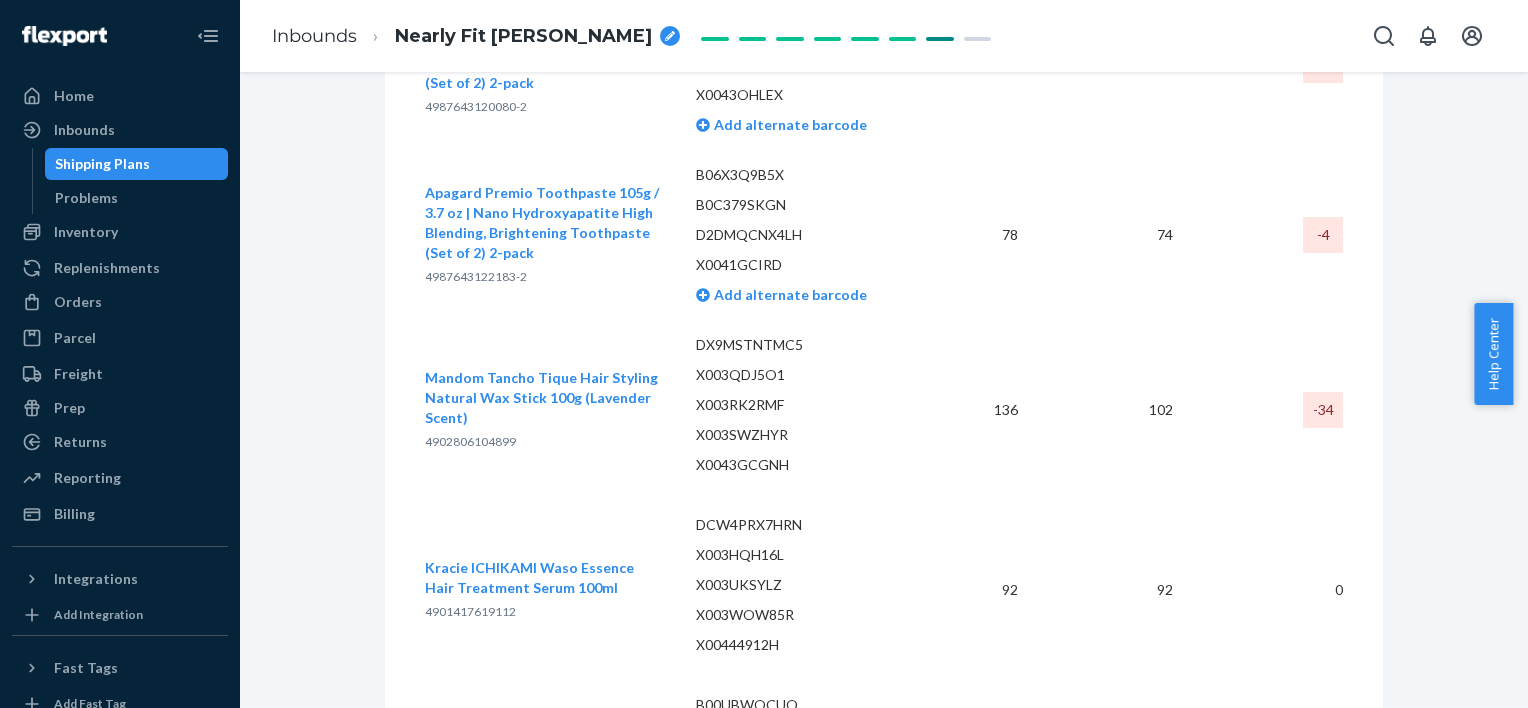 scroll, scrollTop: 4809, scrollLeft: 0, axis: vertical 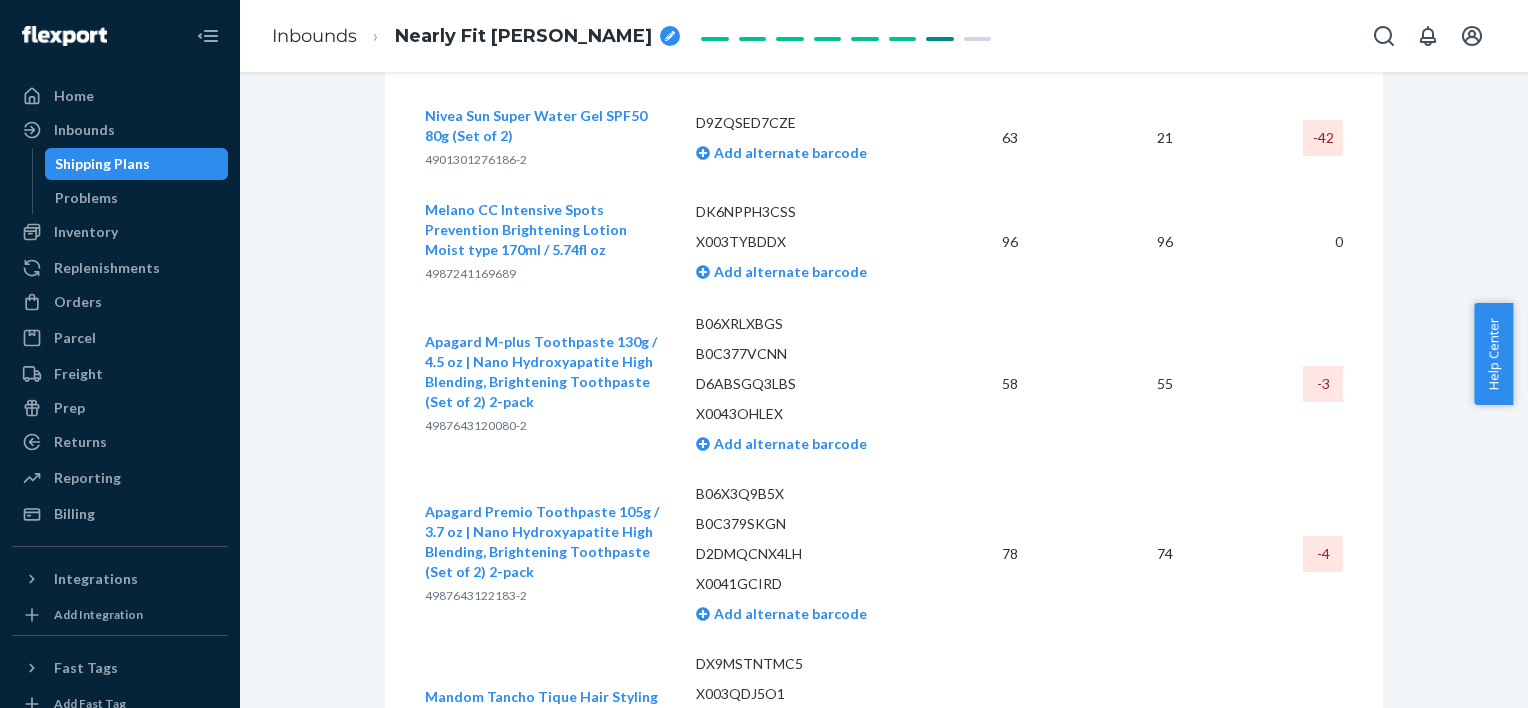 click on "Shipping Plans" at bounding box center (137, 164) 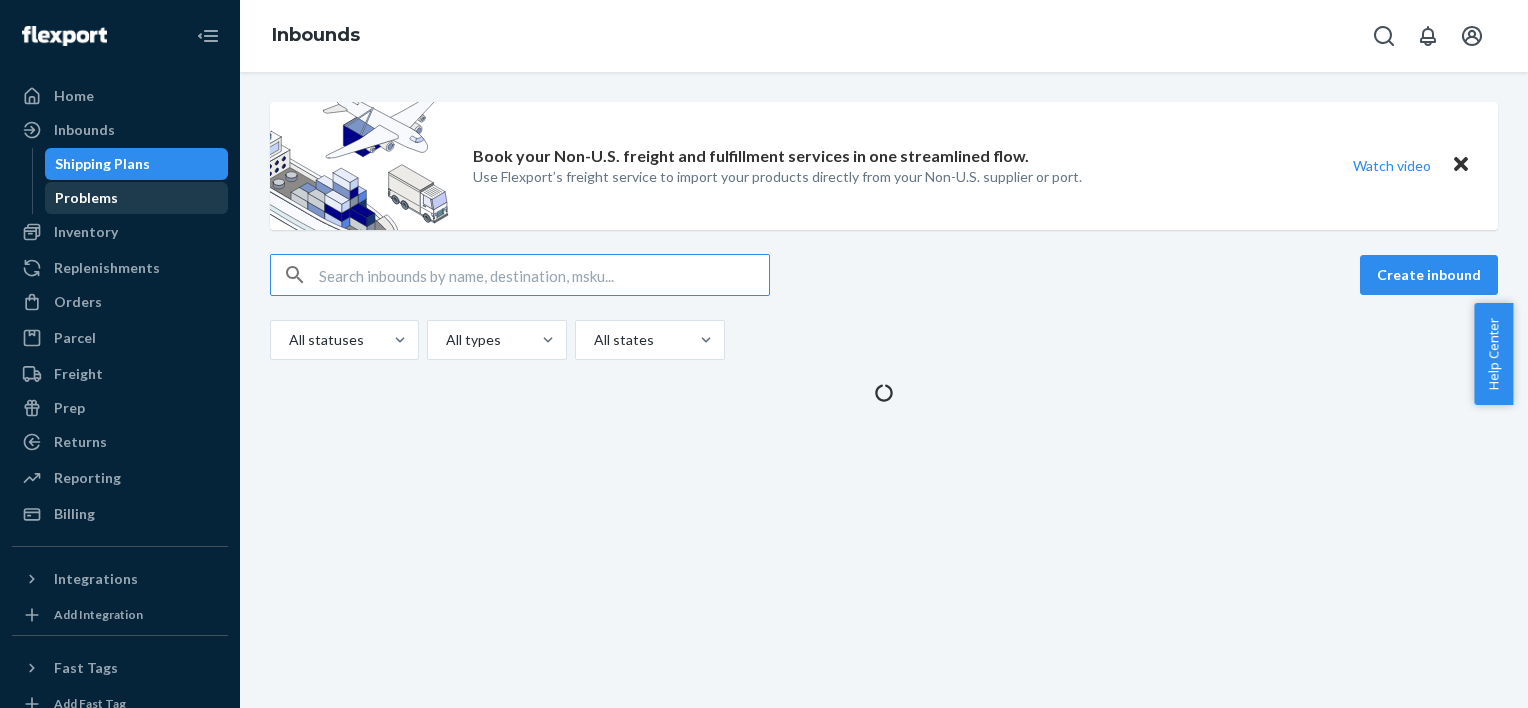scroll, scrollTop: 0, scrollLeft: 0, axis: both 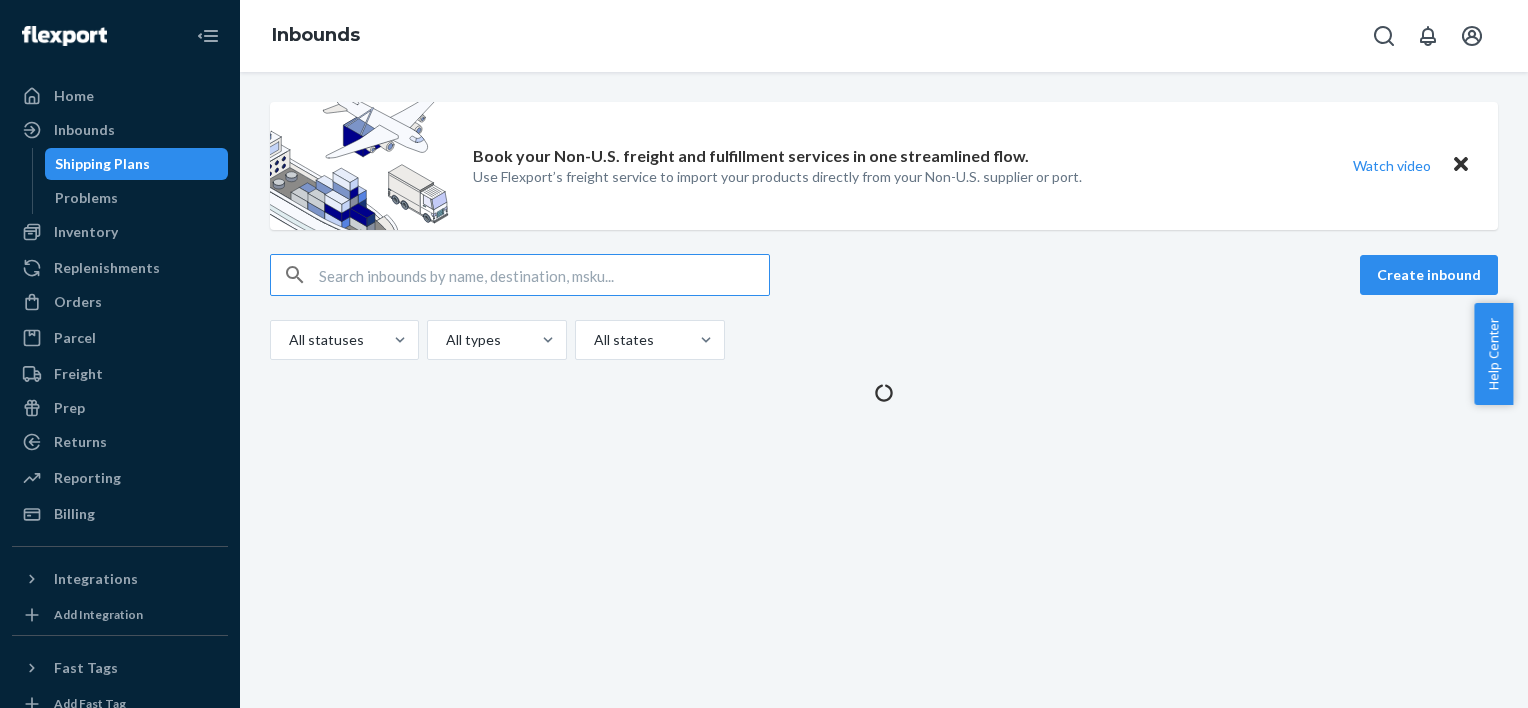 click at bounding box center (544, 275) 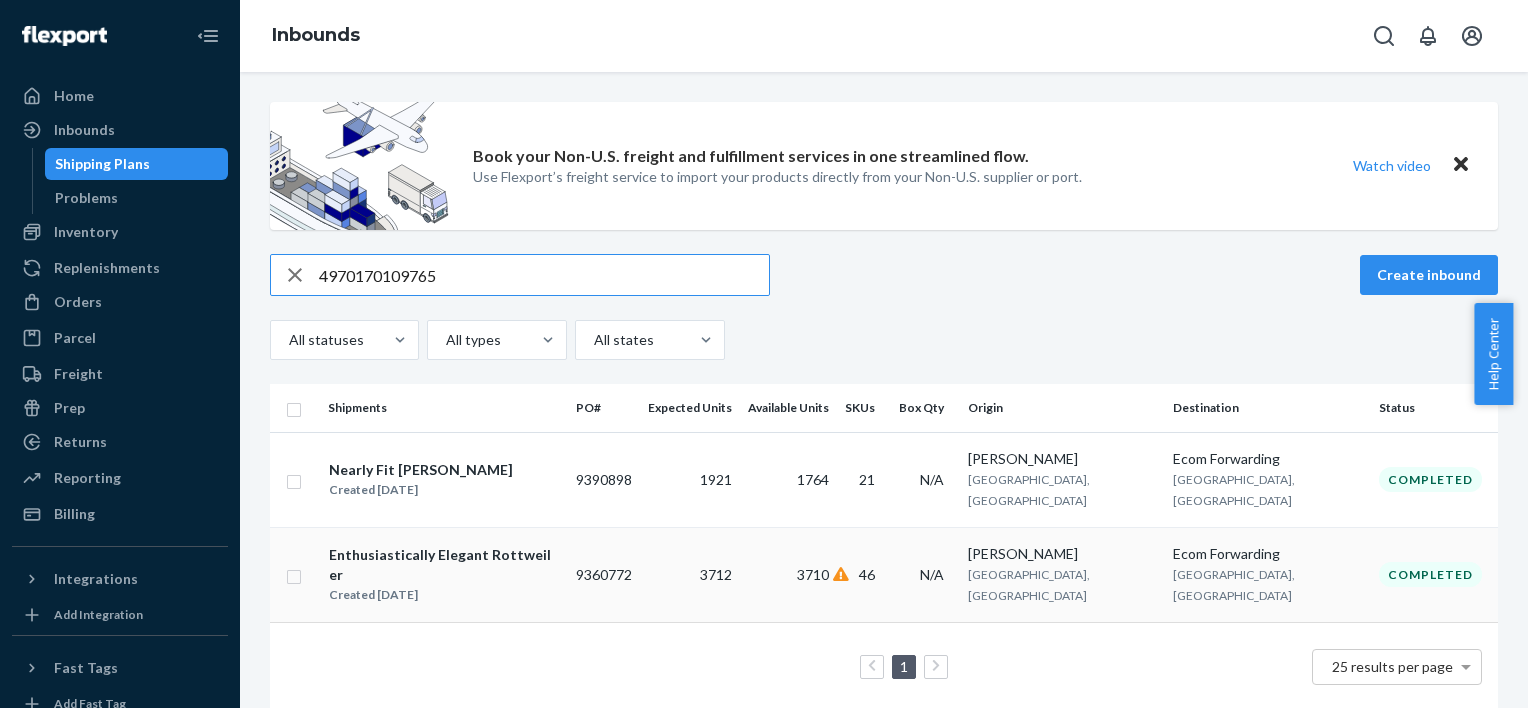 type on "4970170109765" 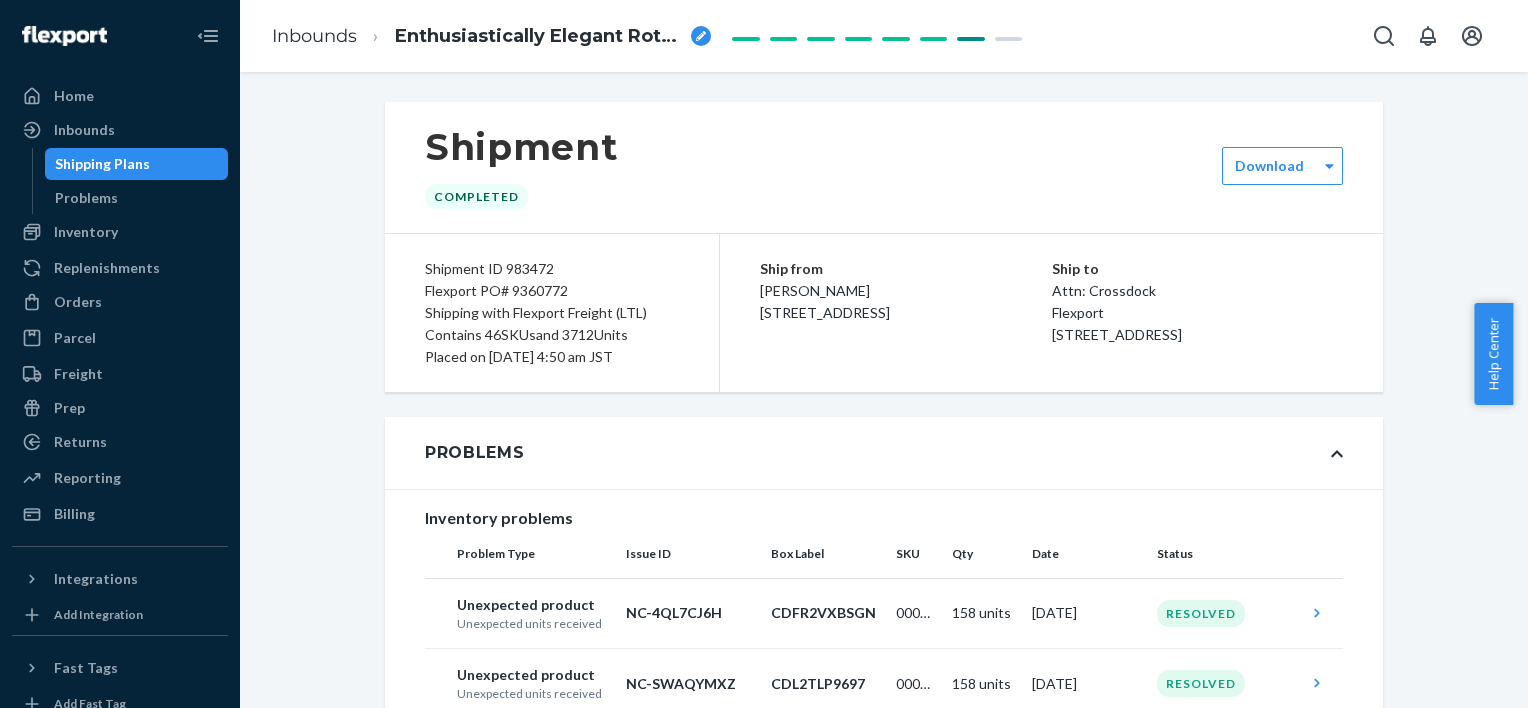 scroll, scrollTop: 6917, scrollLeft: 0, axis: vertical 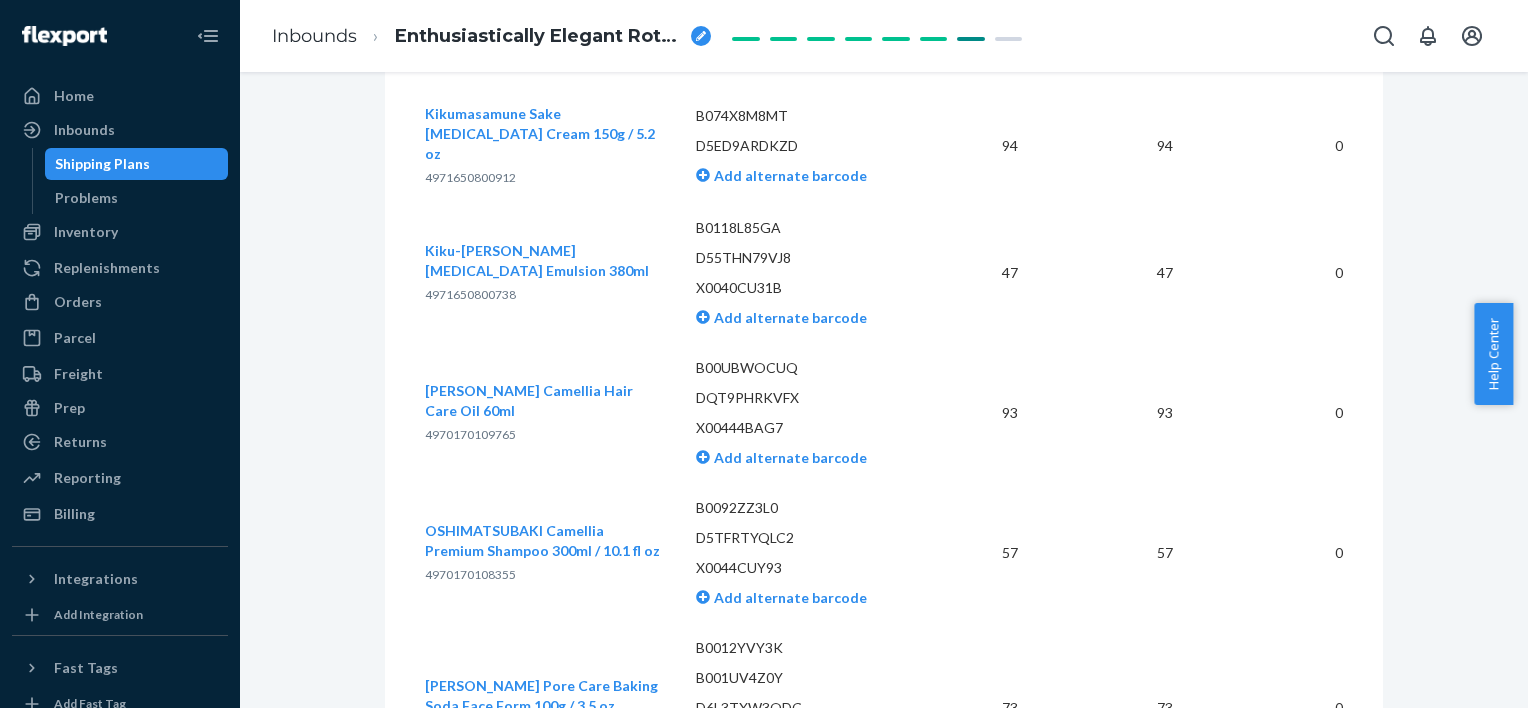 click on "Shipping Plans" at bounding box center (137, 164) 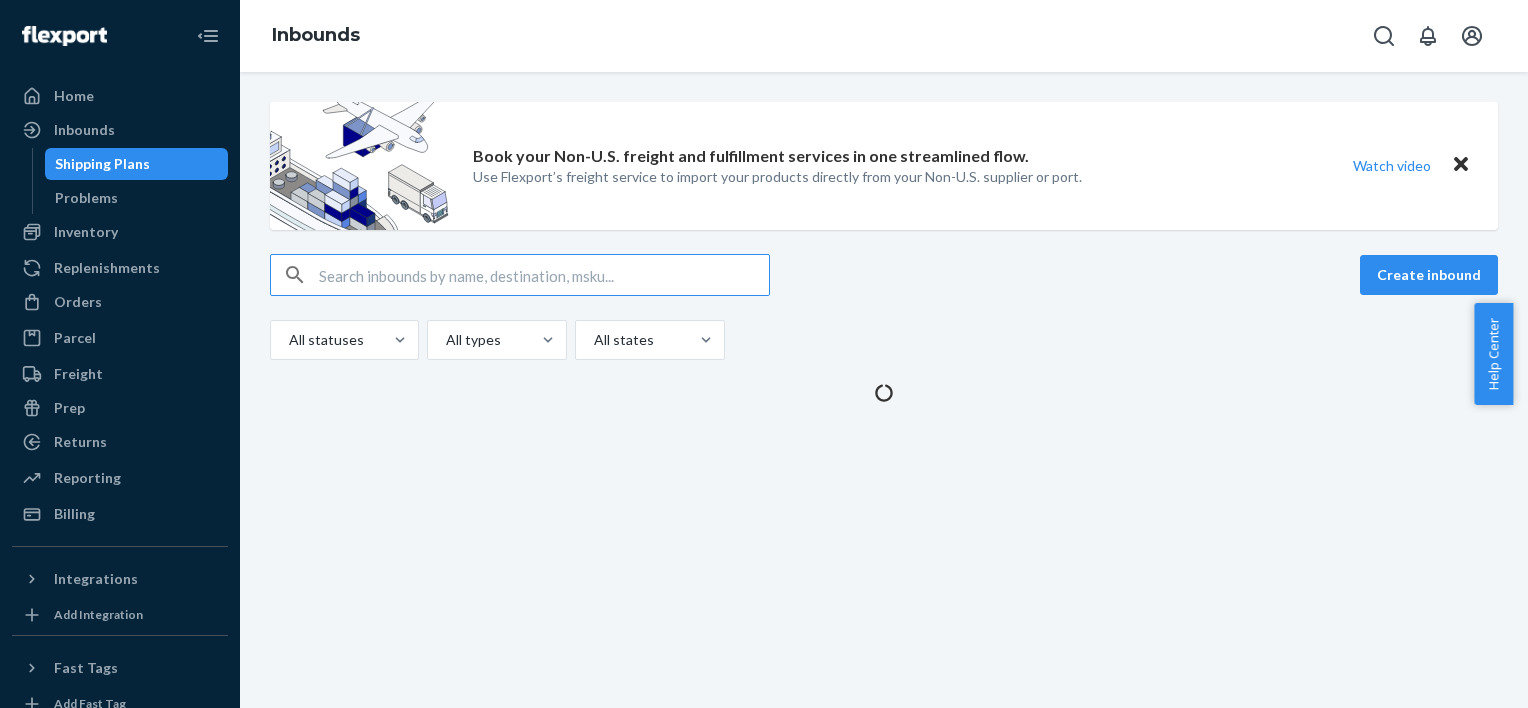 scroll, scrollTop: 0, scrollLeft: 0, axis: both 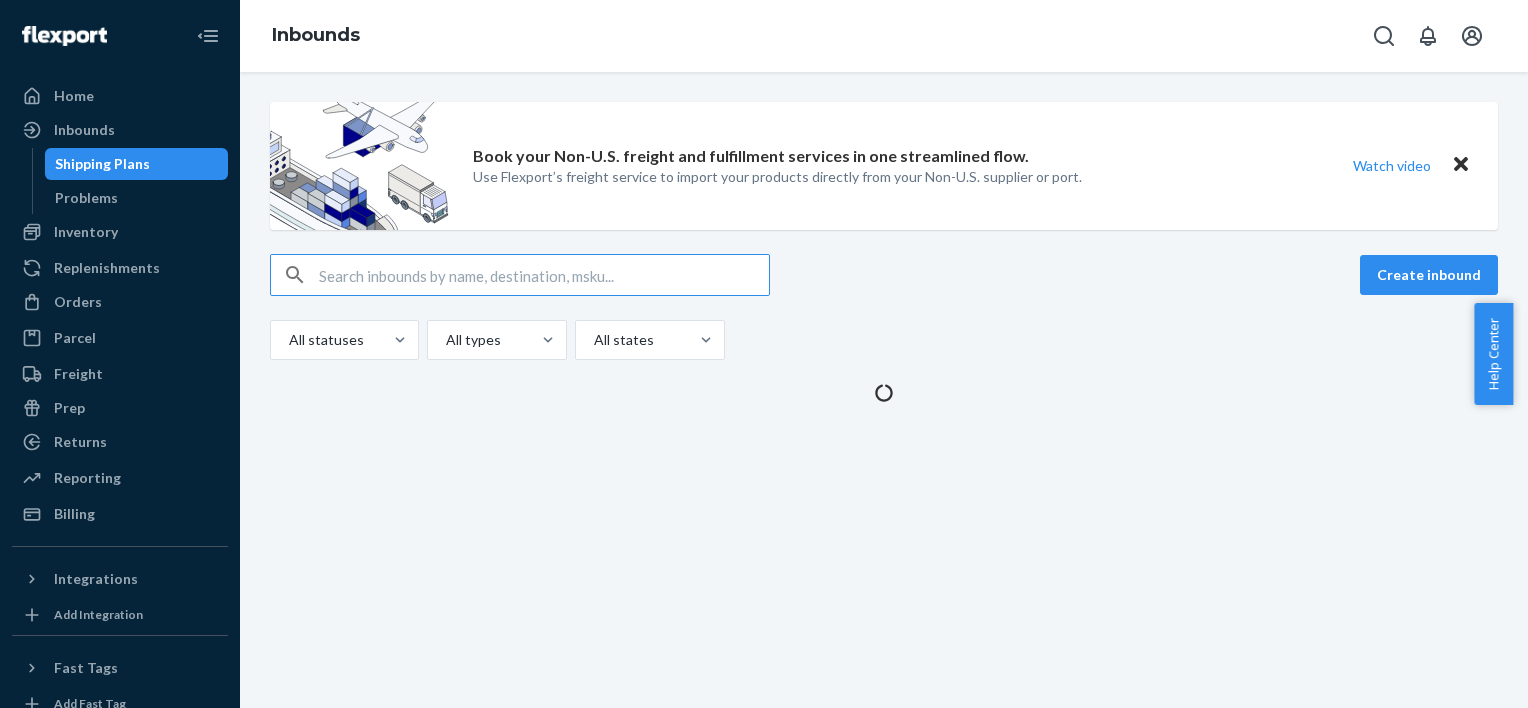 click at bounding box center (544, 275) 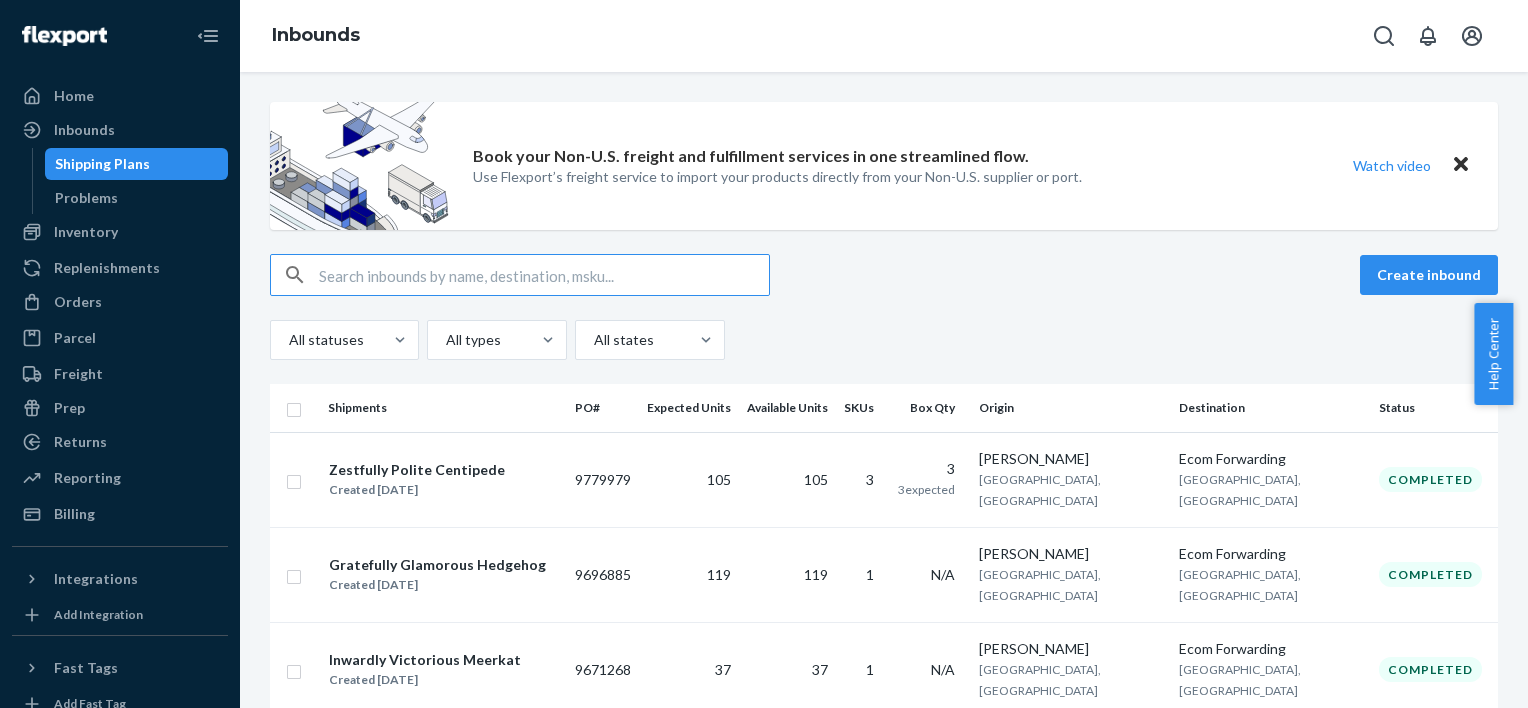 type on "4970170109765" 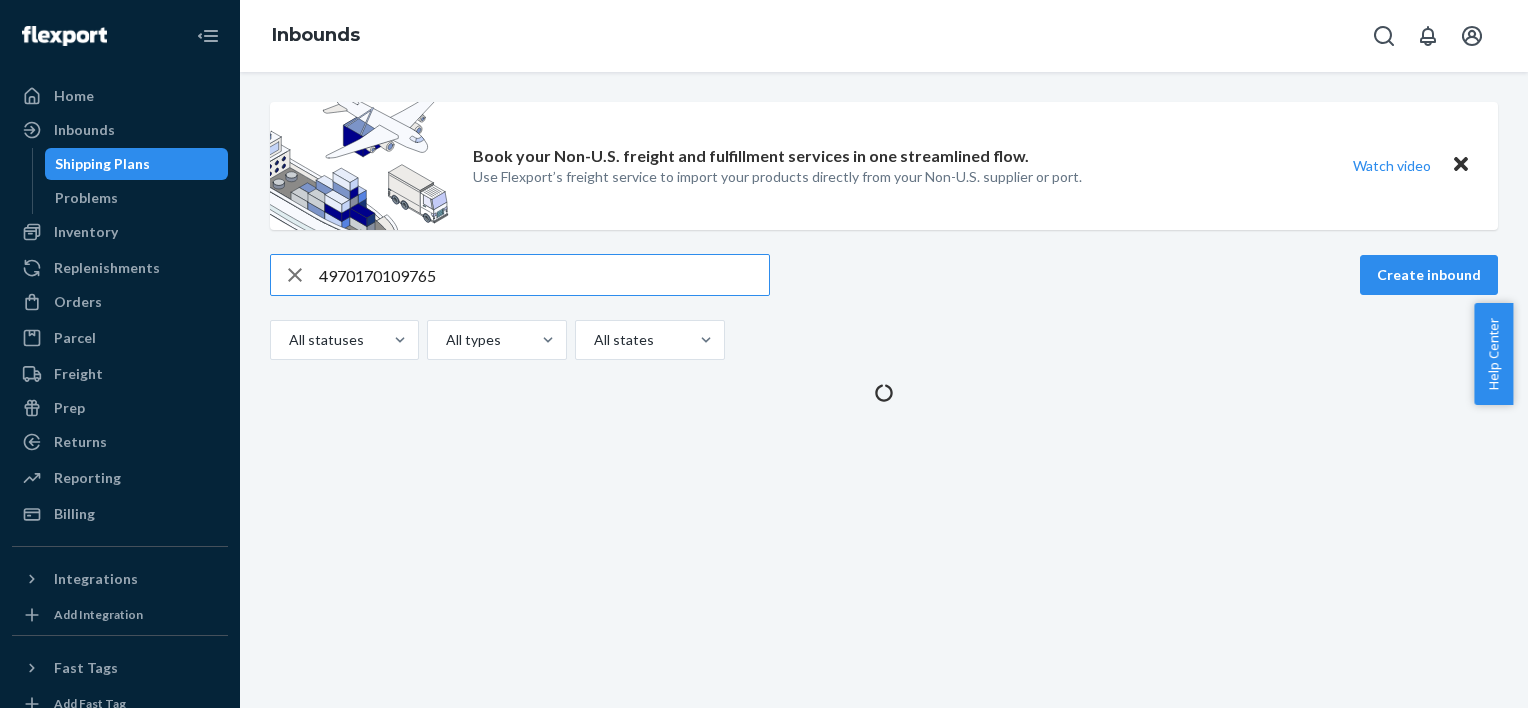 type 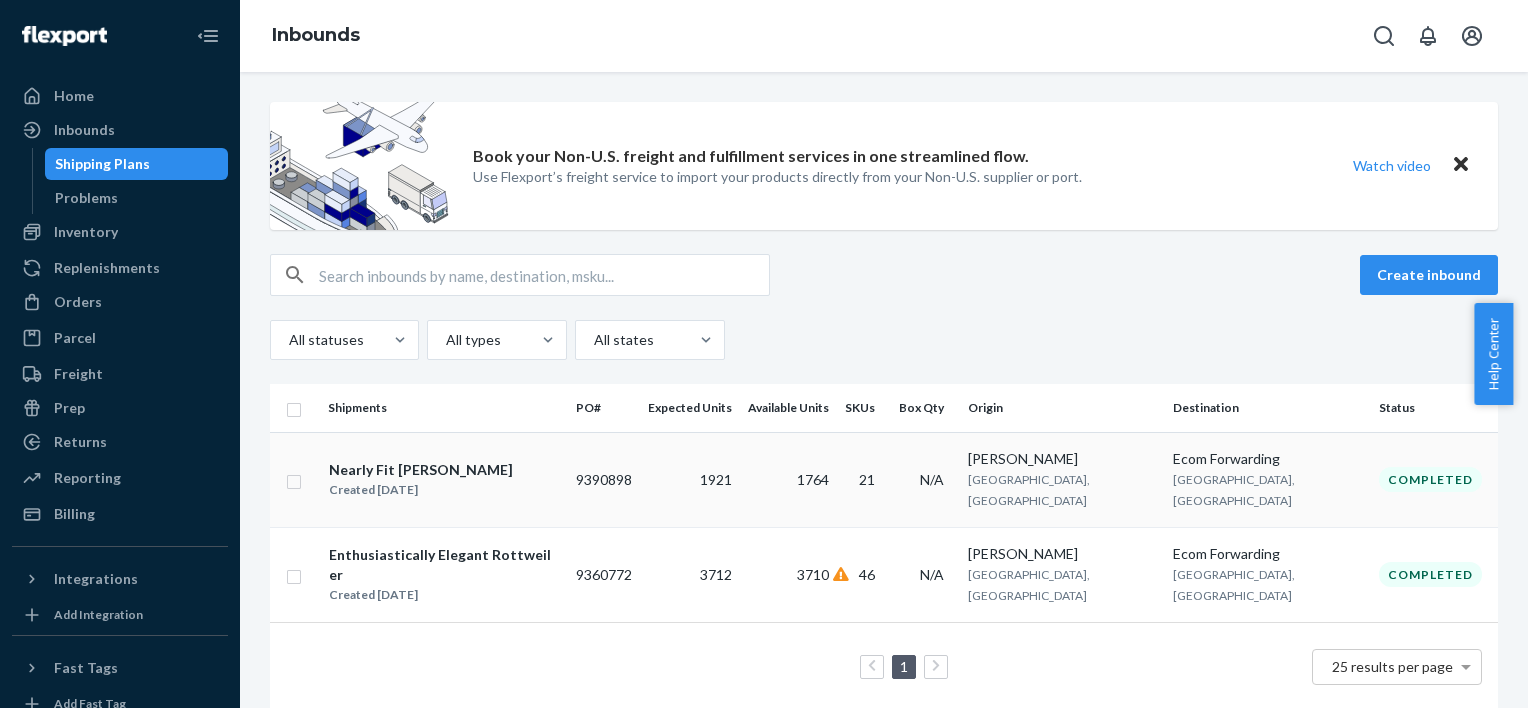 click on "Created [DATE]" at bounding box center (421, 490) 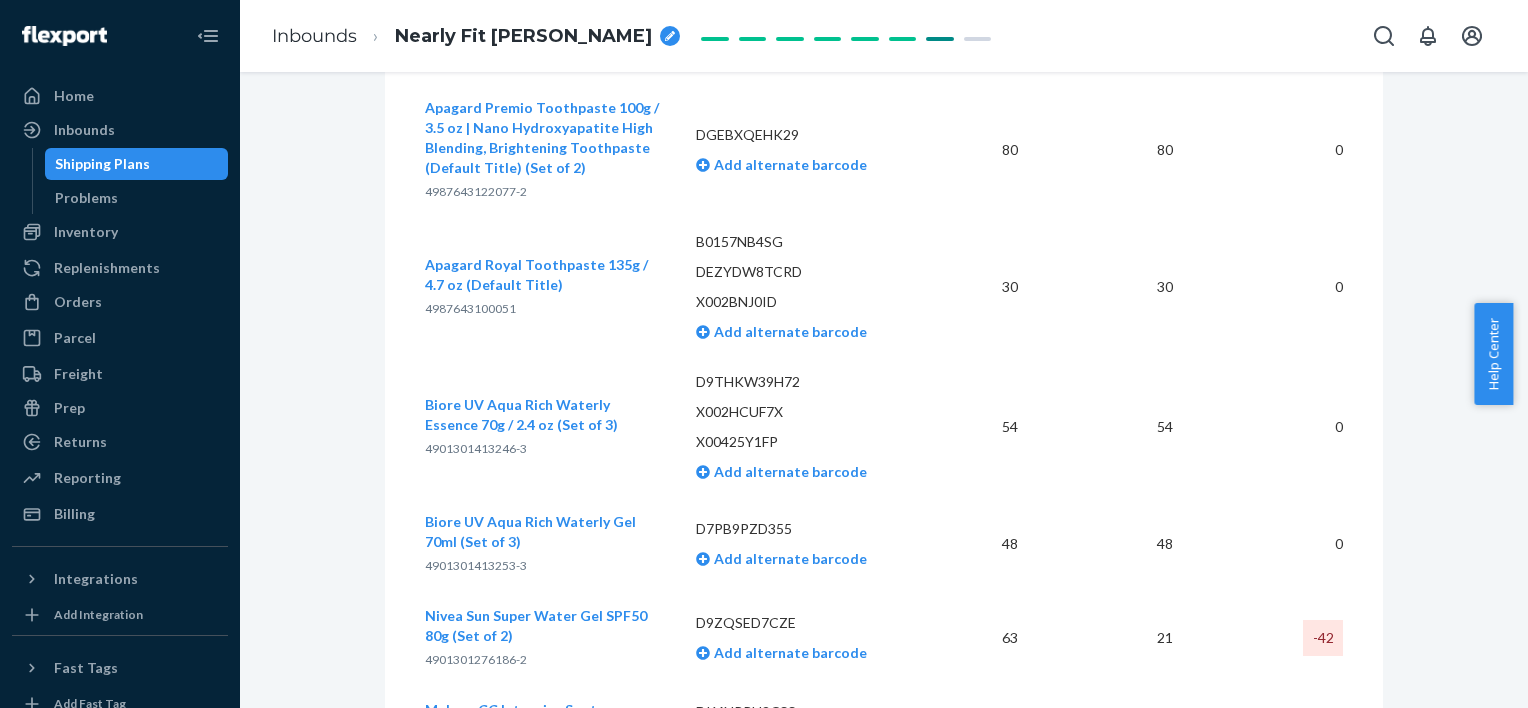 scroll, scrollTop: 4609, scrollLeft: 0, axis: vertical 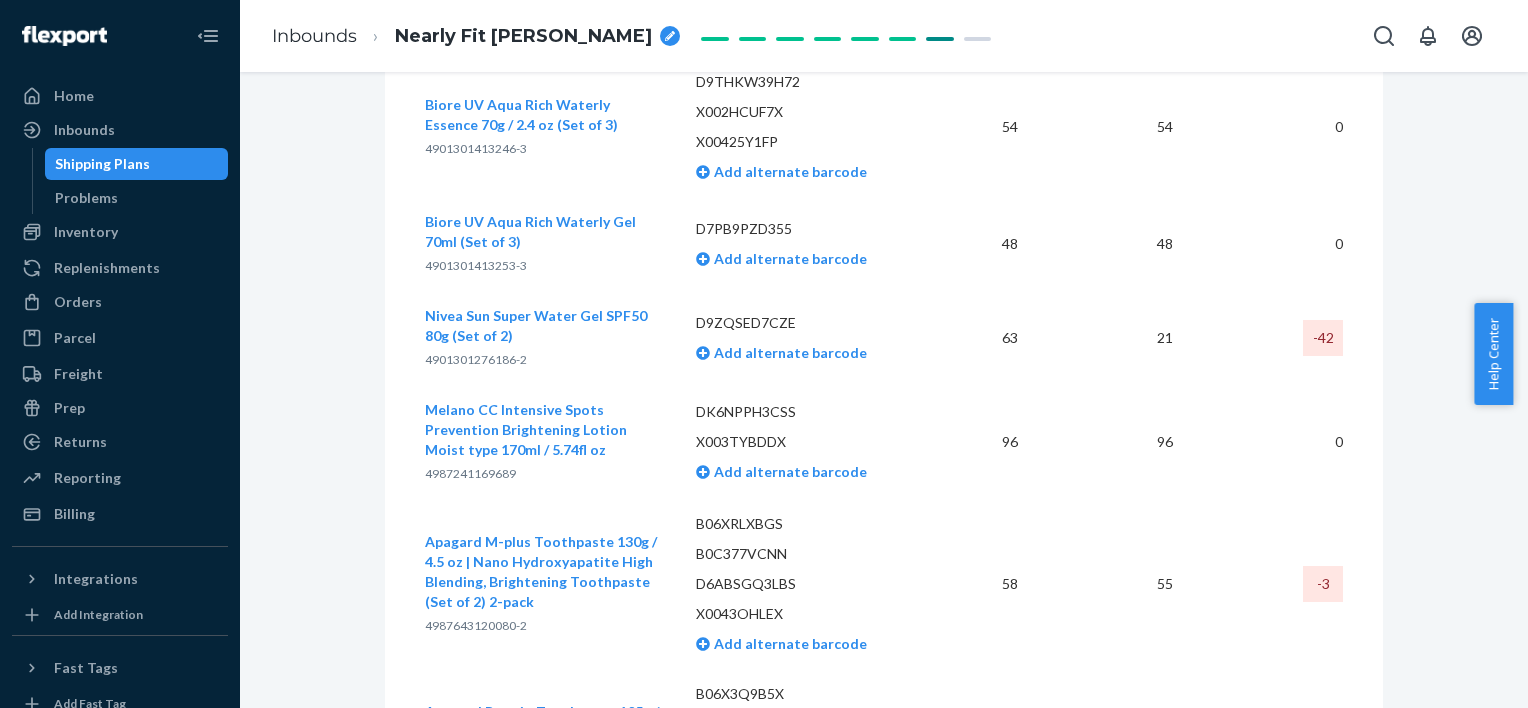 click on "4901301276186-2" at bounding box center [476, 359] 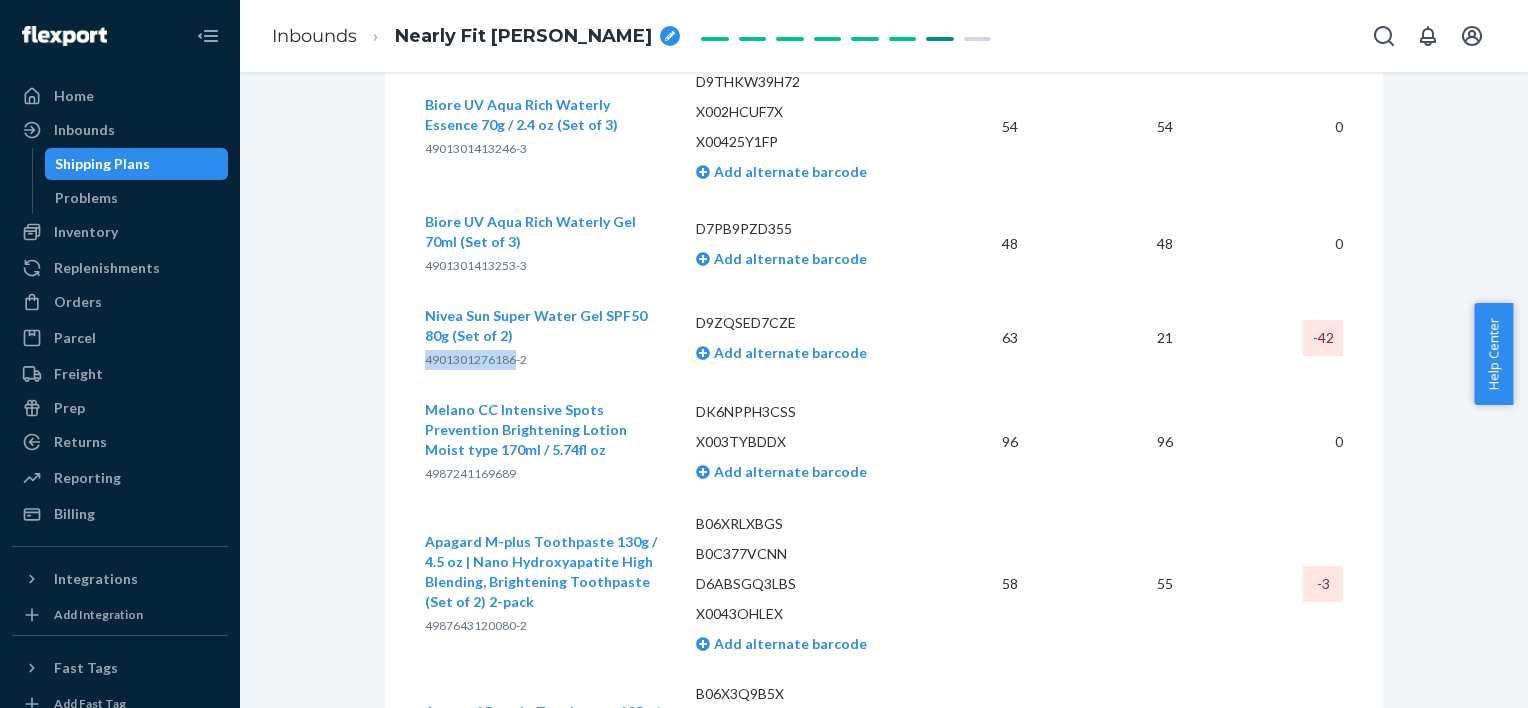 click on "4901301276186-2" at bounding box center [476, 359] 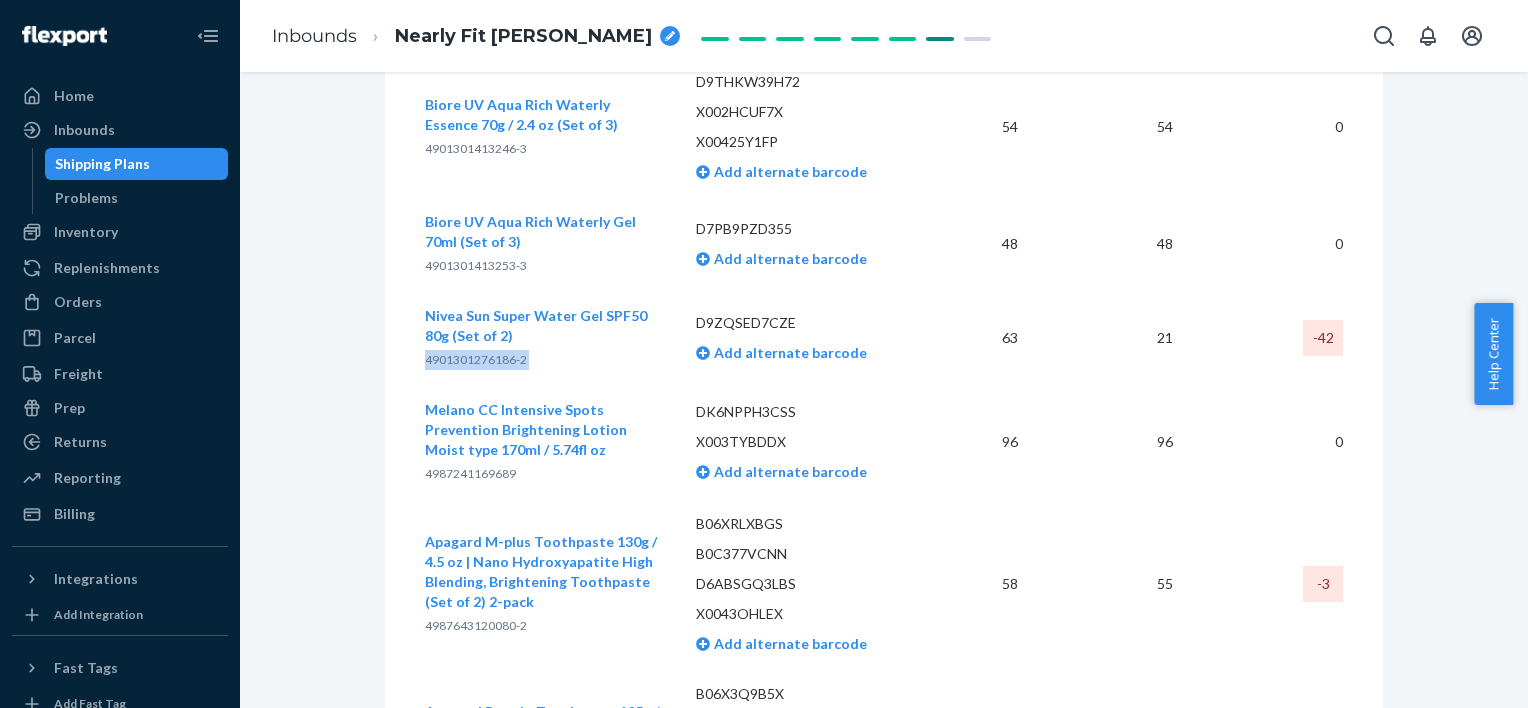 click on "4901301276186-2" at bounding box center [476, 359] 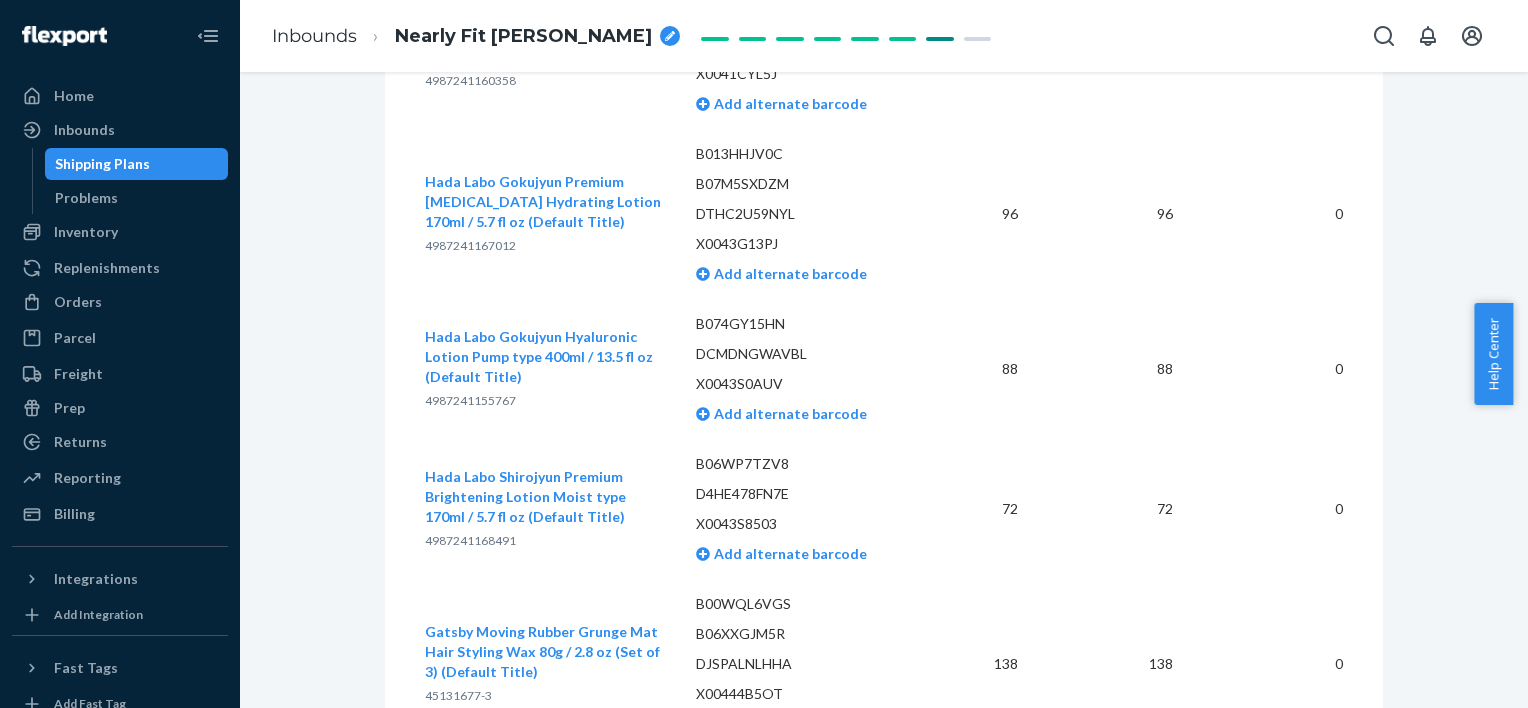 scroll, scrollTop: 3609, scrollLeft: 0, axis: vertical 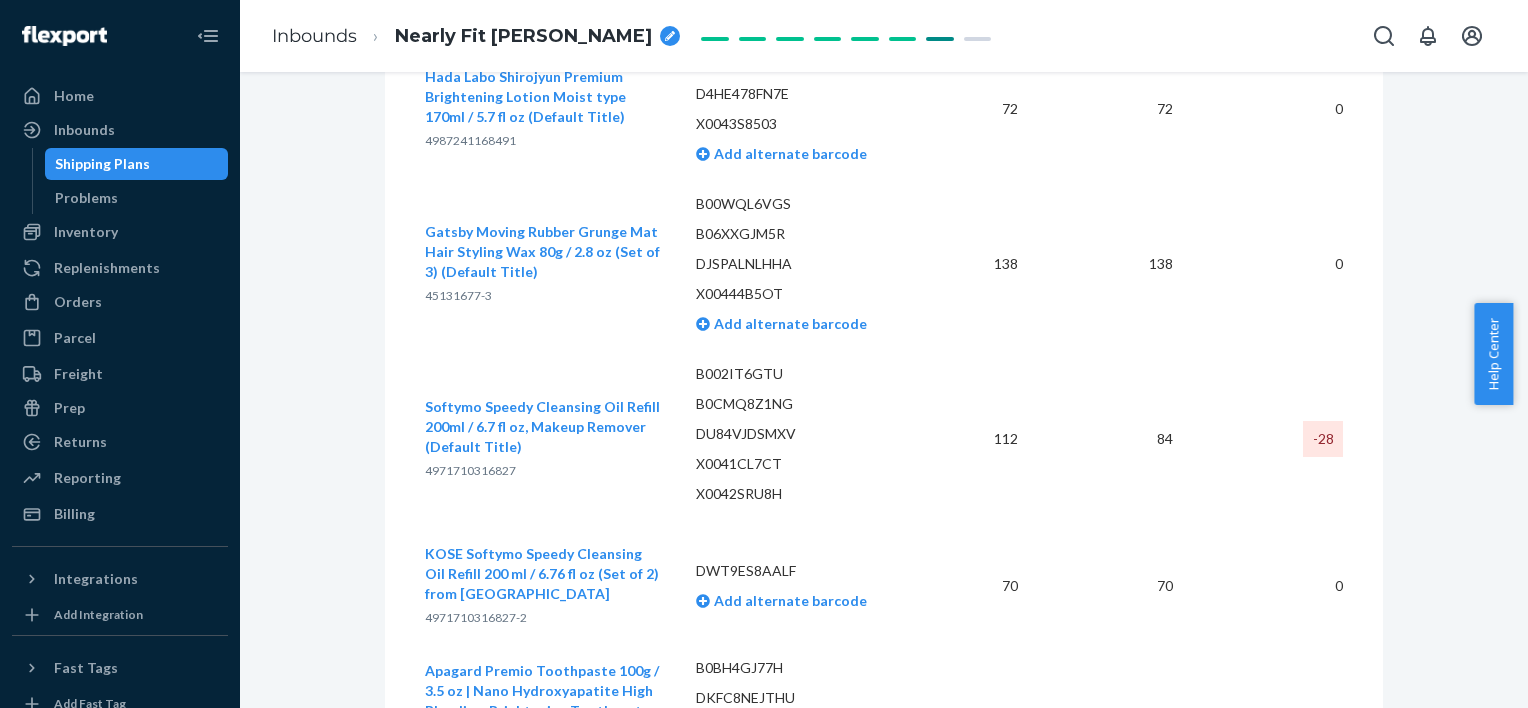 click on "4971710316827" at bounding box center (470, 470) 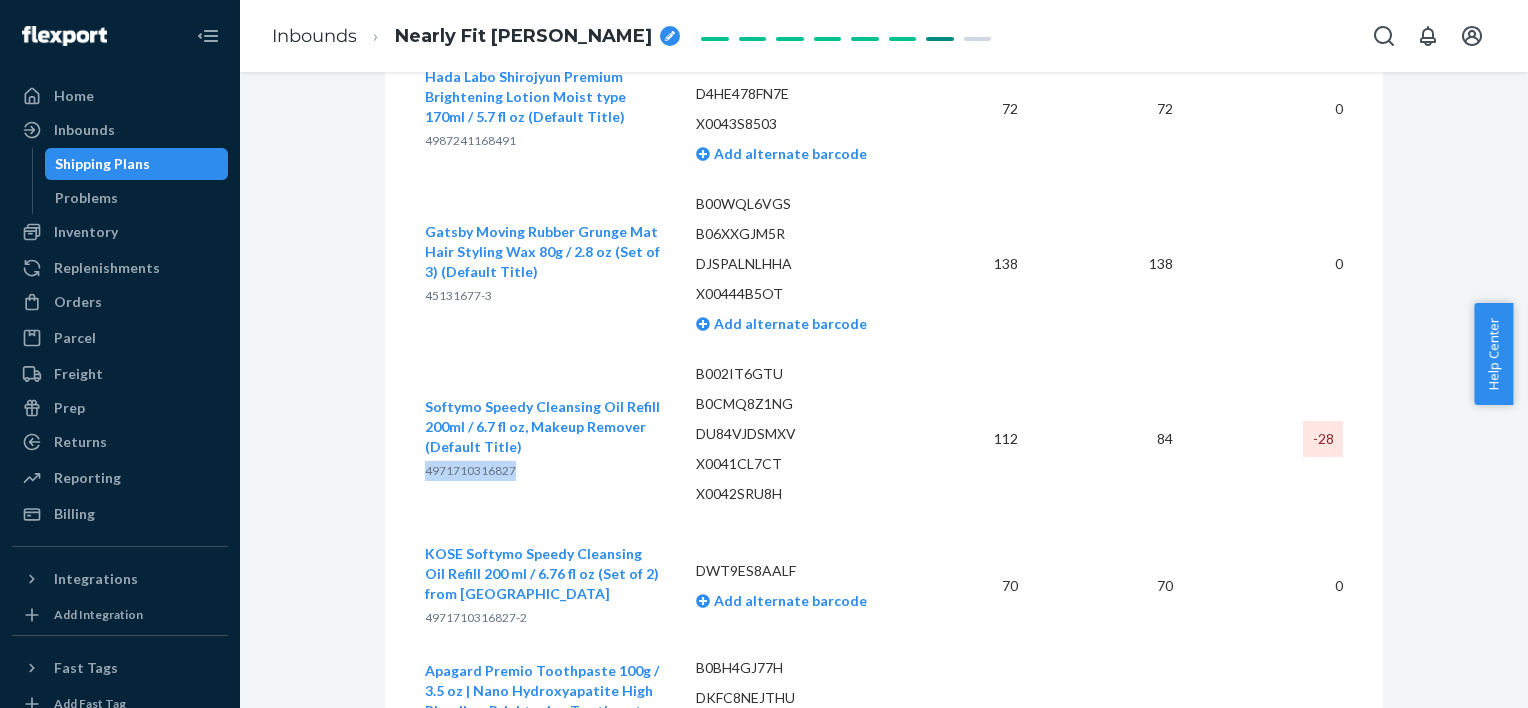 click on "4971710316827" at bounding box center (470, 470) 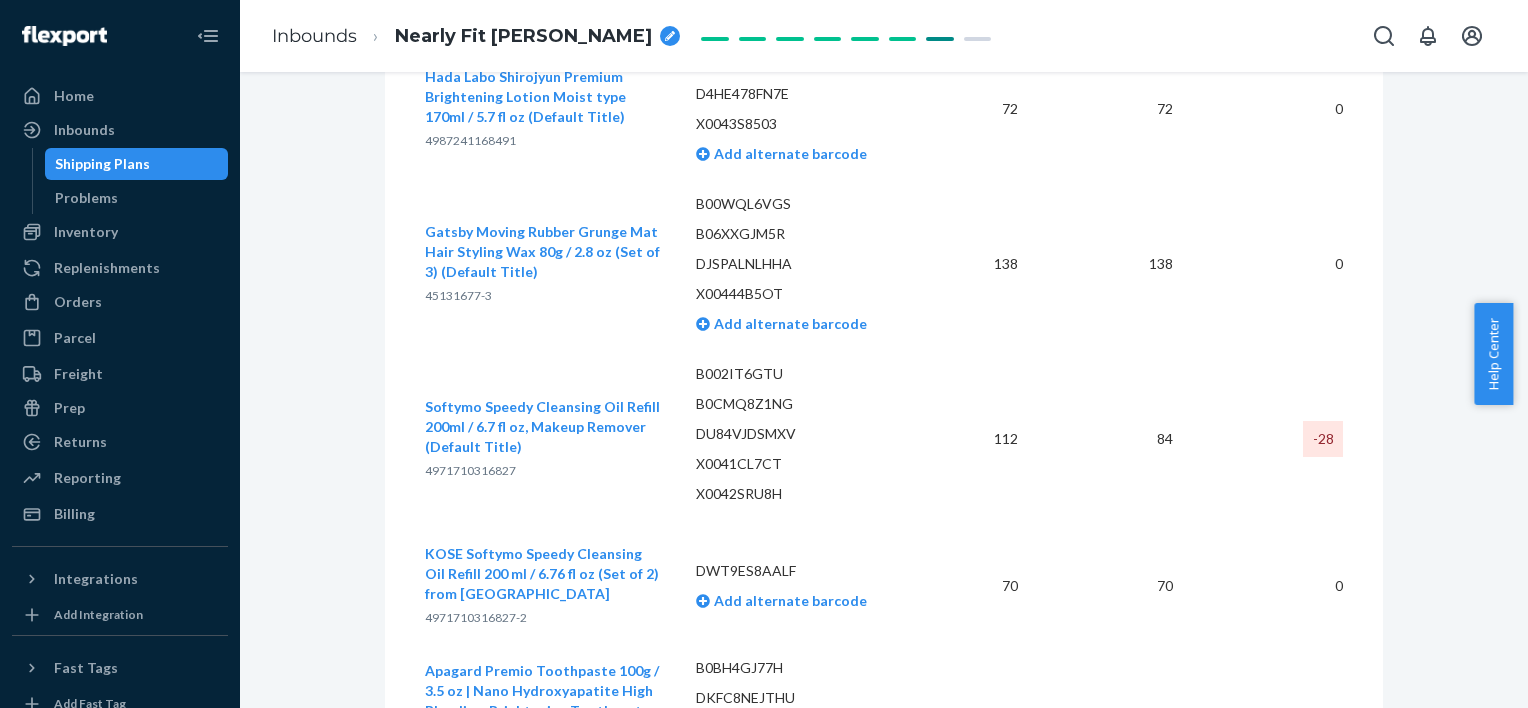 click on "B002IT6GTU B0CMQ8Z1NG DU84VJDSMXV X0041CL7CT X0042SRU8H" at bounding box center (807, 439) 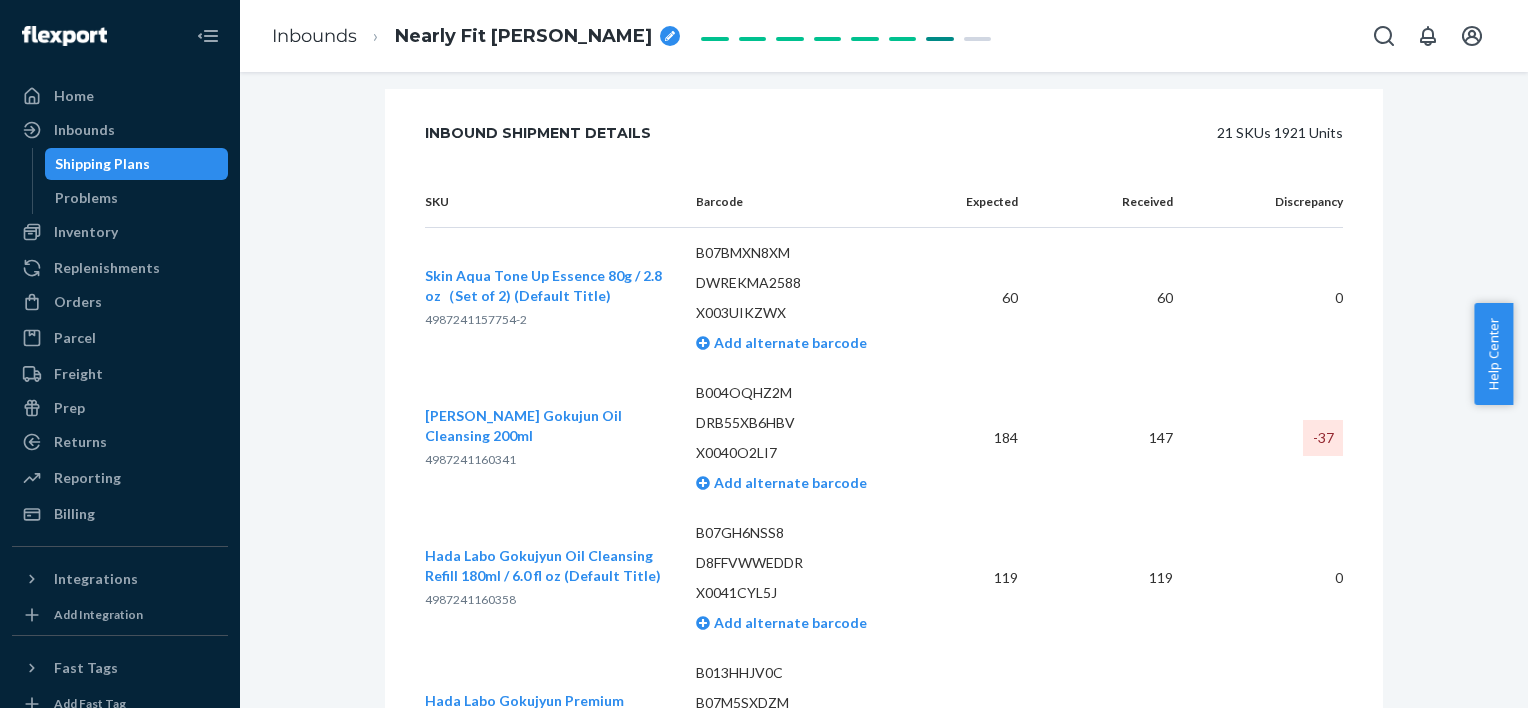 scroll, scrollTop: 2909, scrollLeft: 0, axis: vertical 